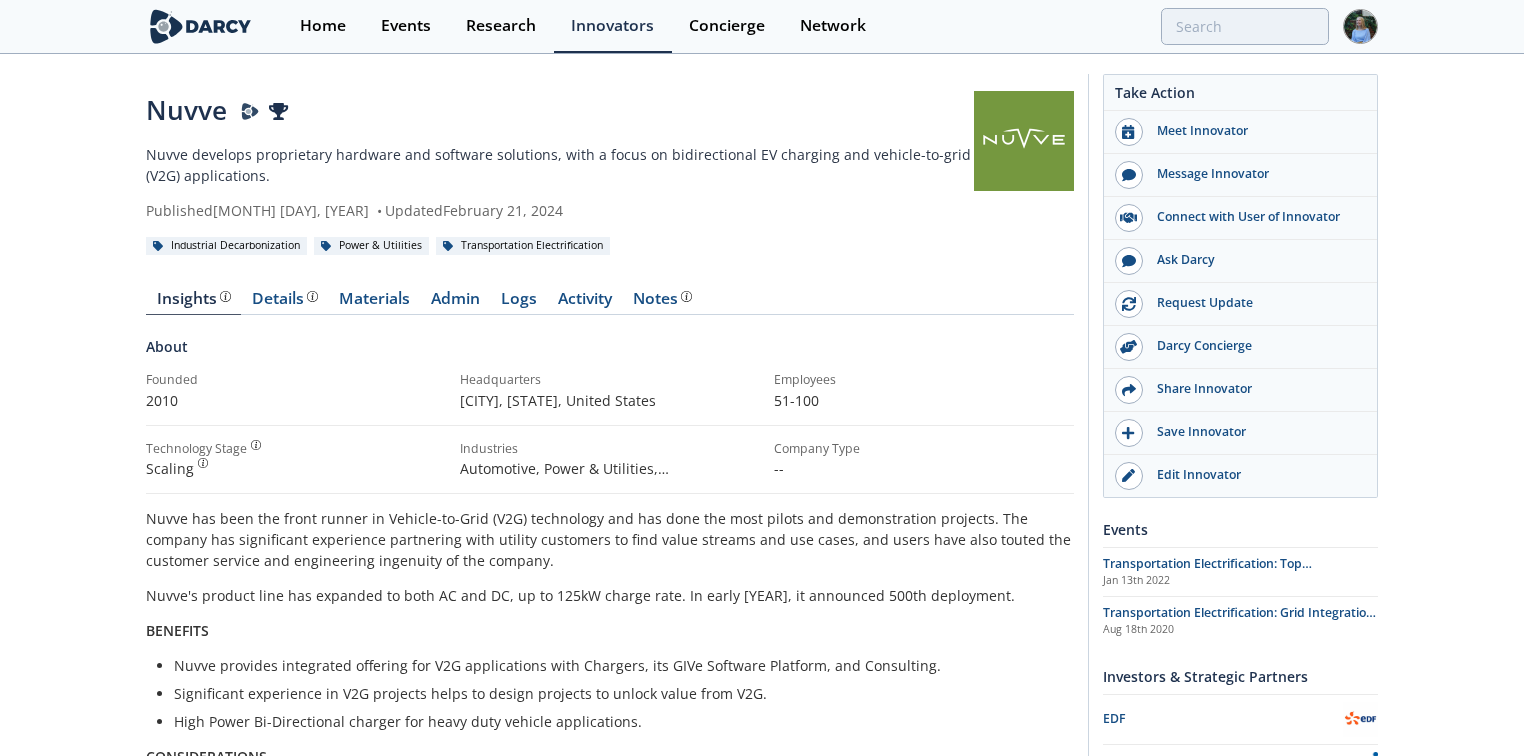 scroll, scrollTop: 0, scrollLeft: 0, axis: both 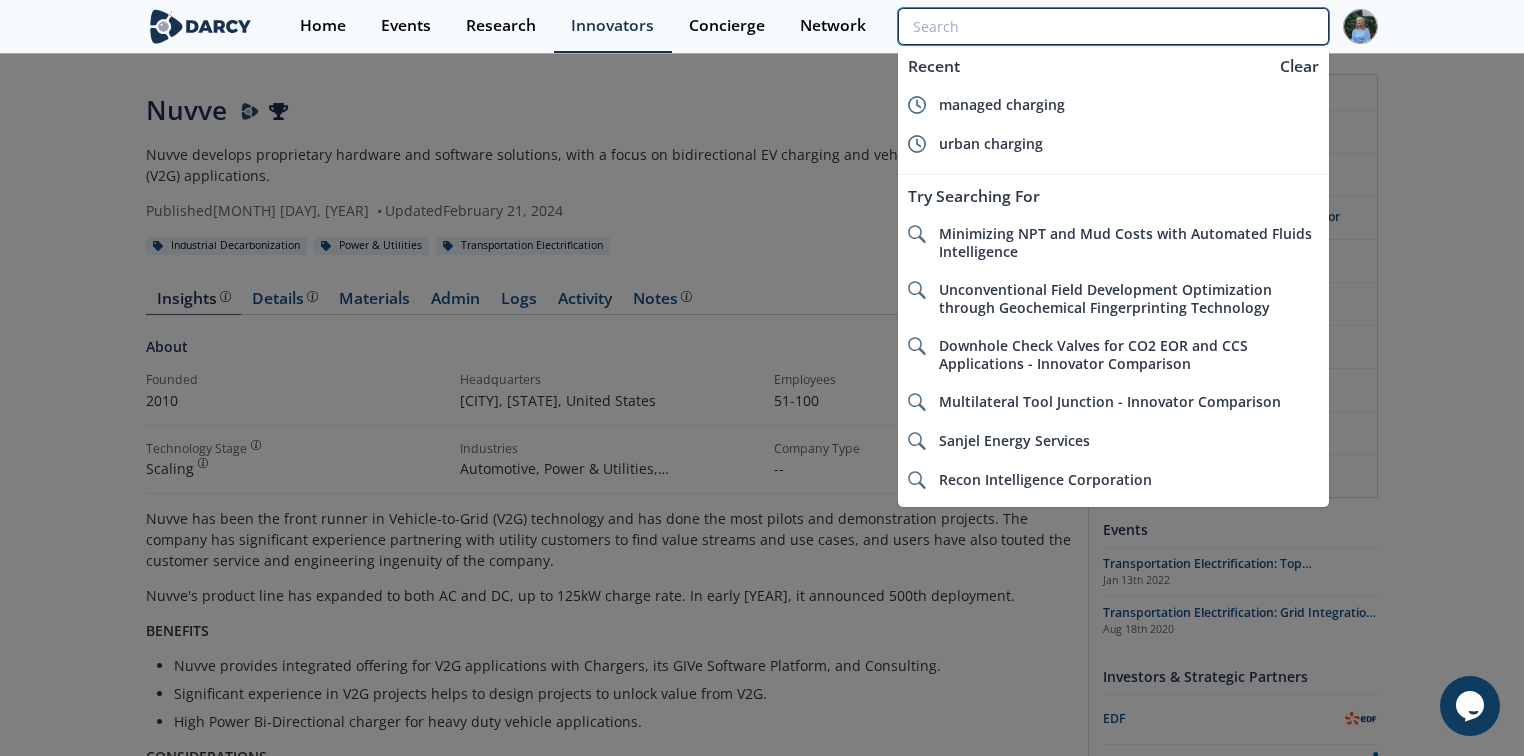 click at bounding box center [1113, 26] 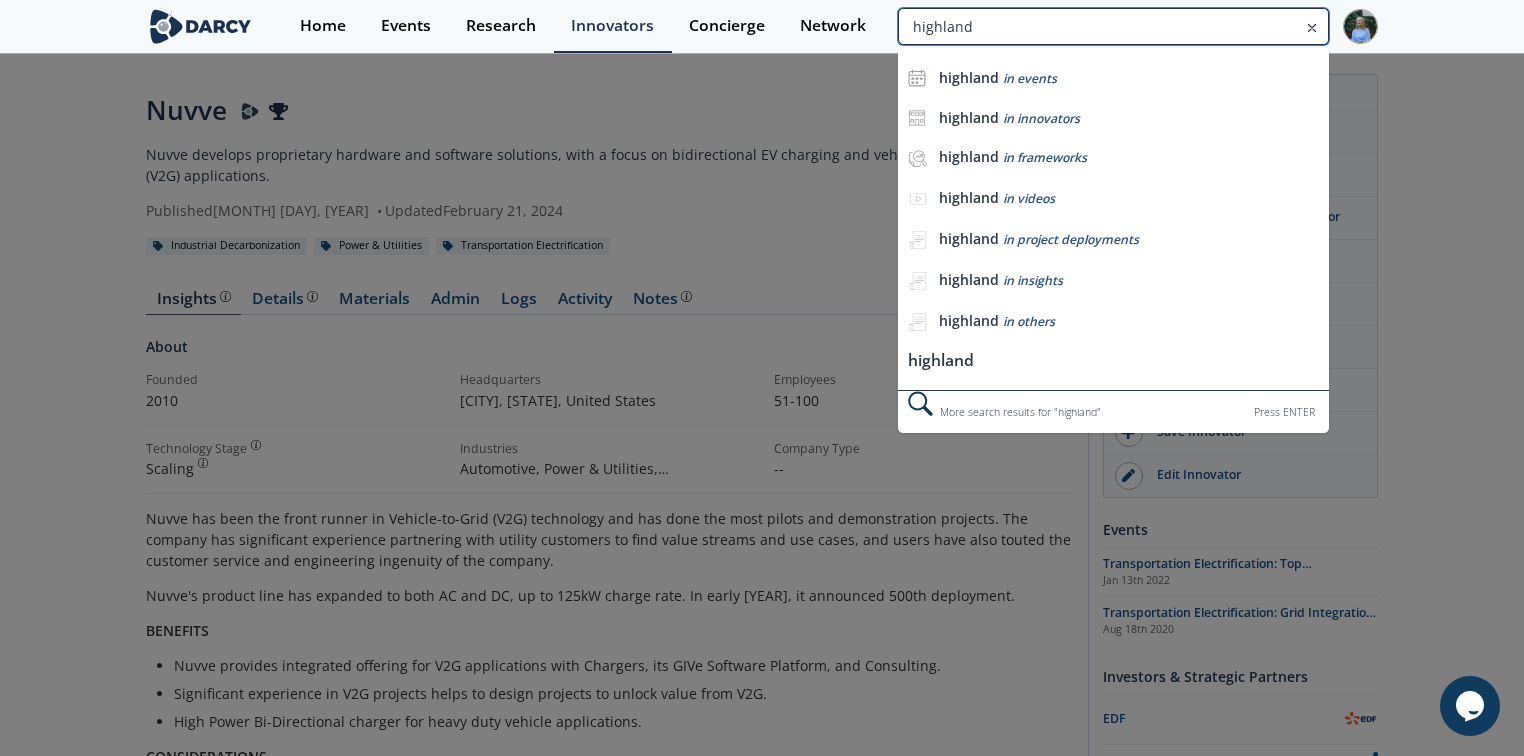 type on "highland" 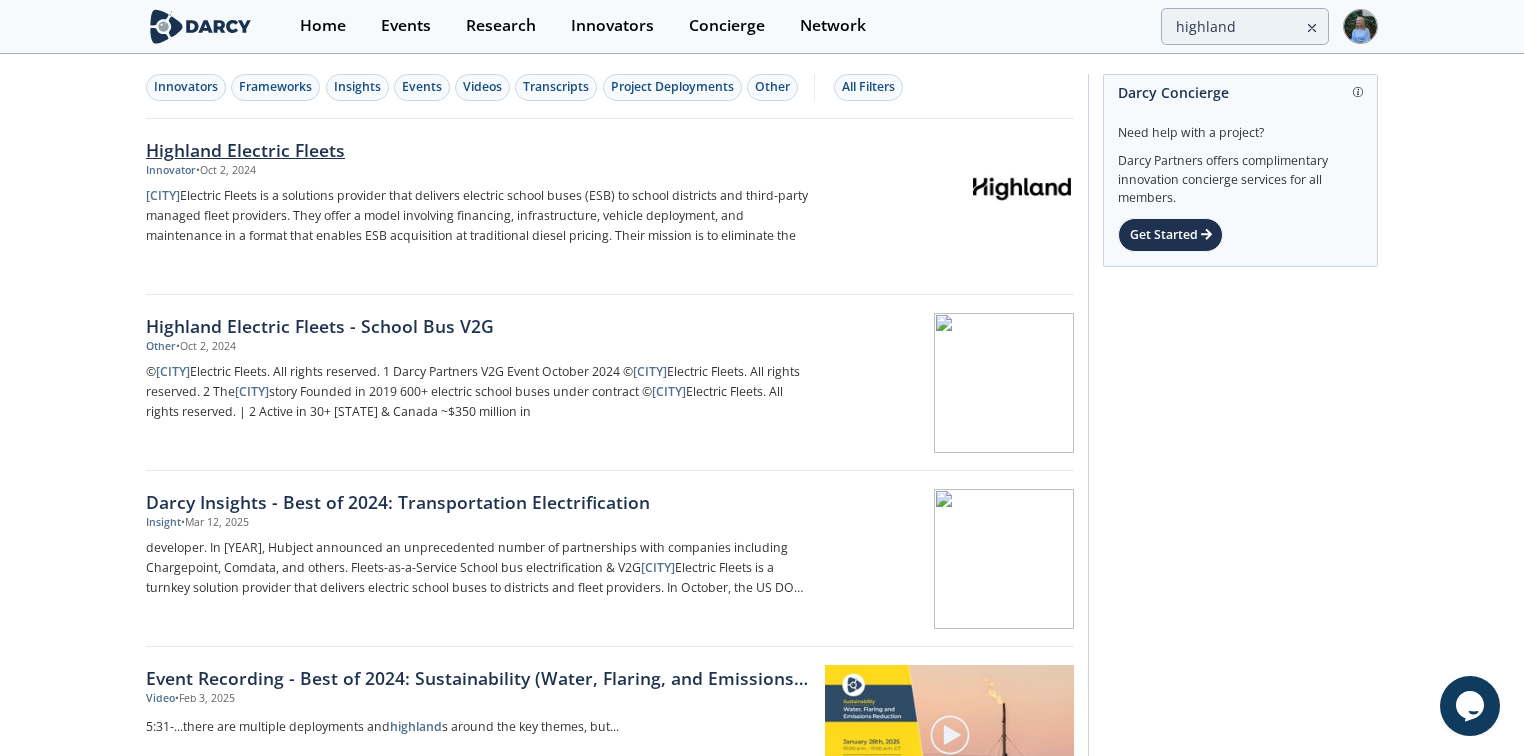 click on "Highland Electric Fleets" at bounding box center (477, 150) 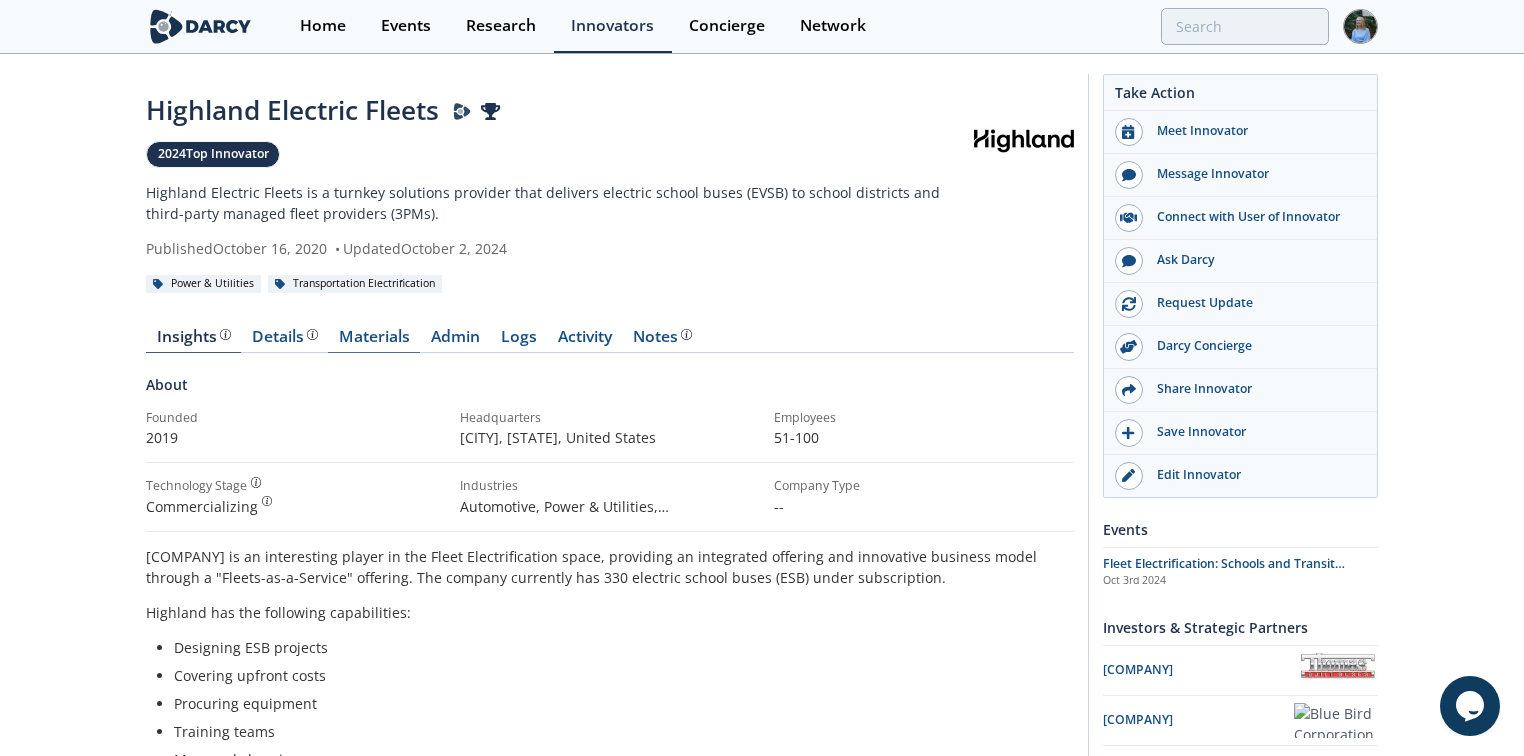 click on "Materials" at bounding box center [374, 341] 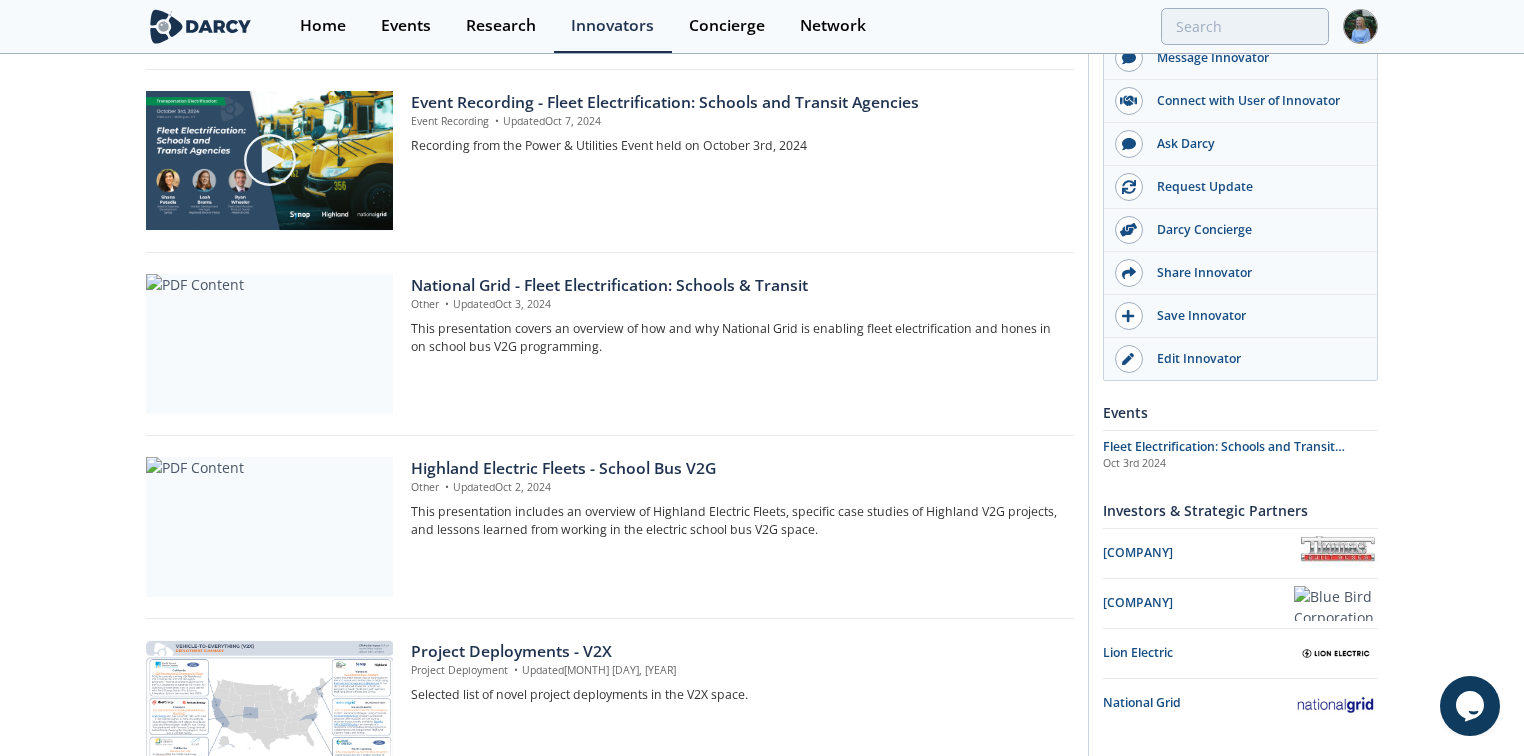 scroll, scrollTop: 960, scrollLeft: 0, axis: vertical 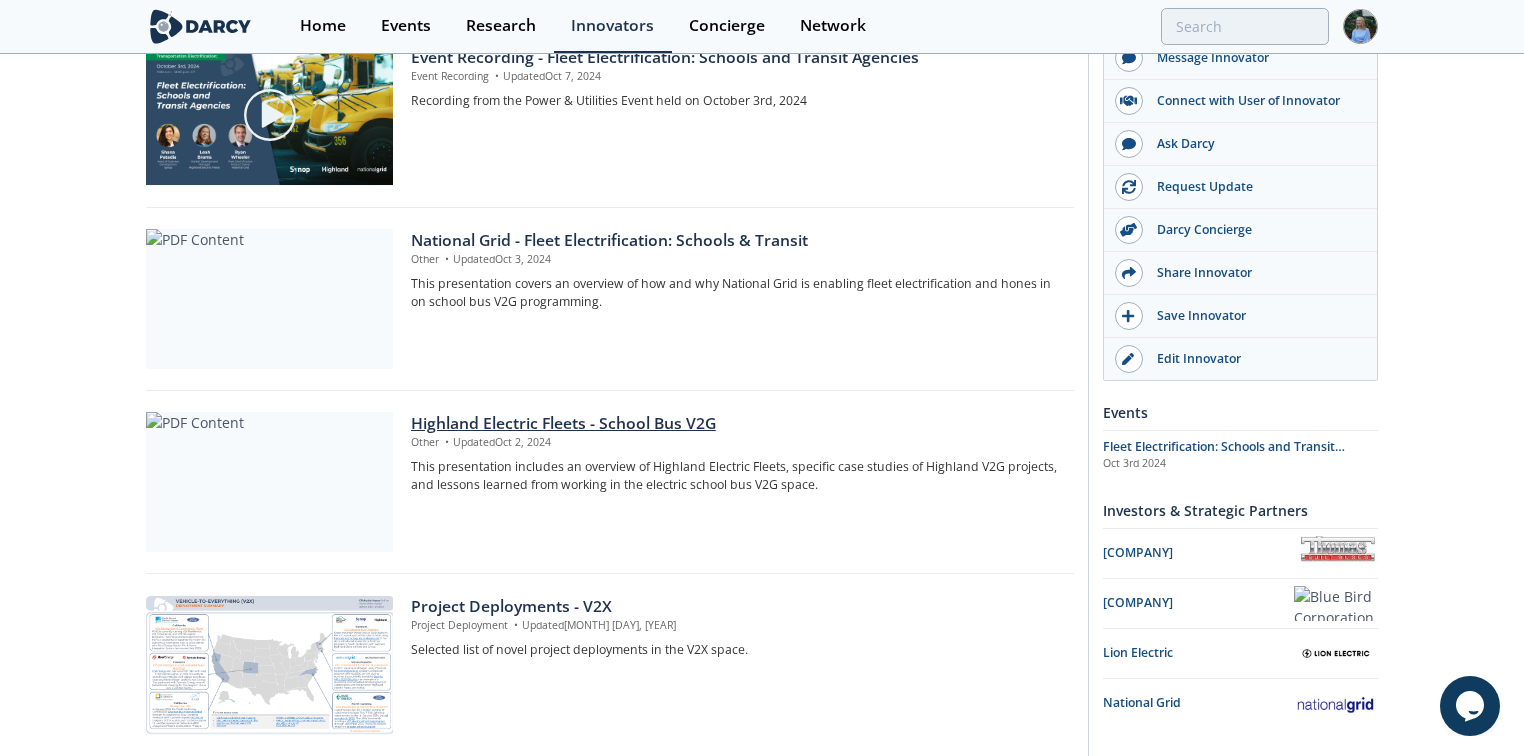 click on "Highland Electric Fleets - School Bus V2G" at bounding box center (735, 424) 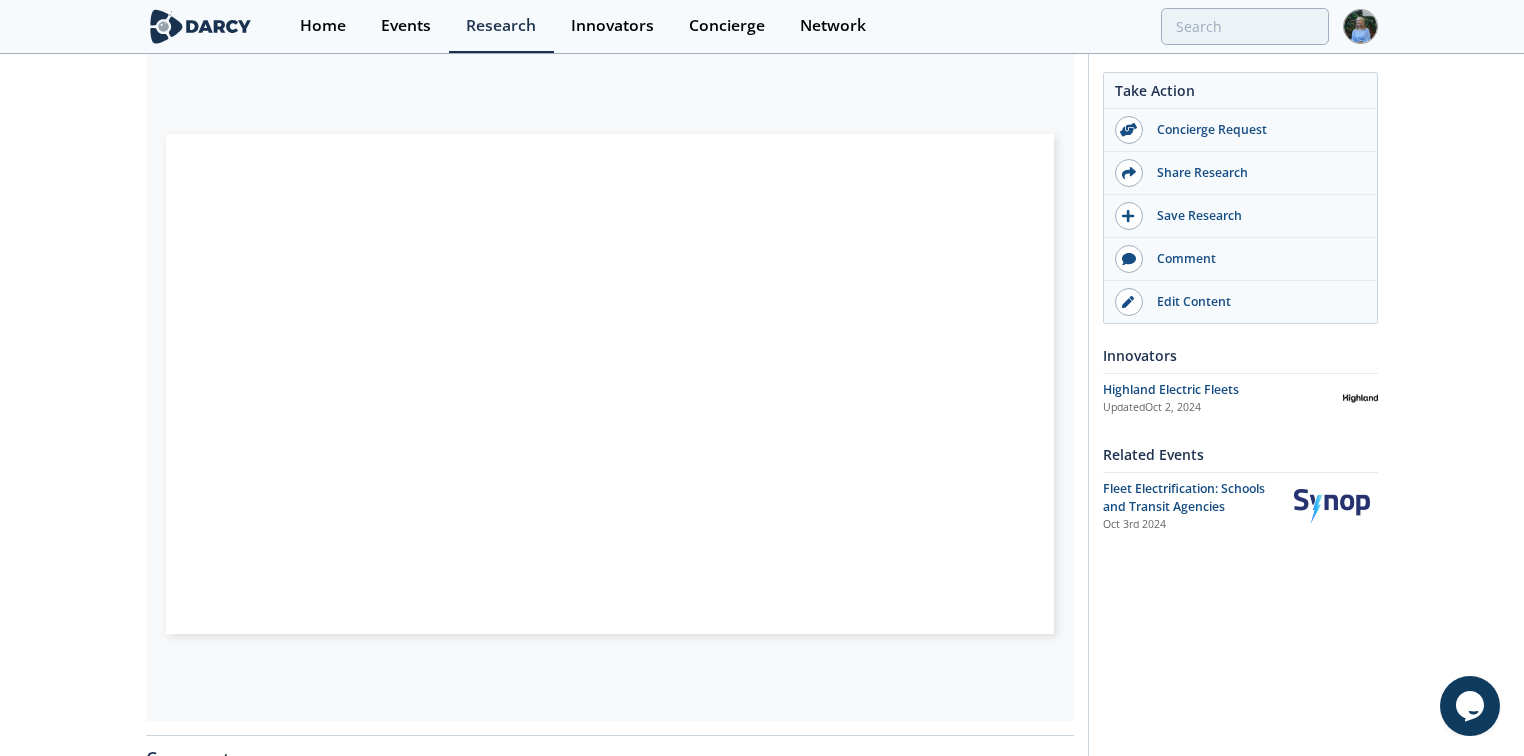 scroll, scrollTop: 320, scrollLeft: 0, axis: vertical 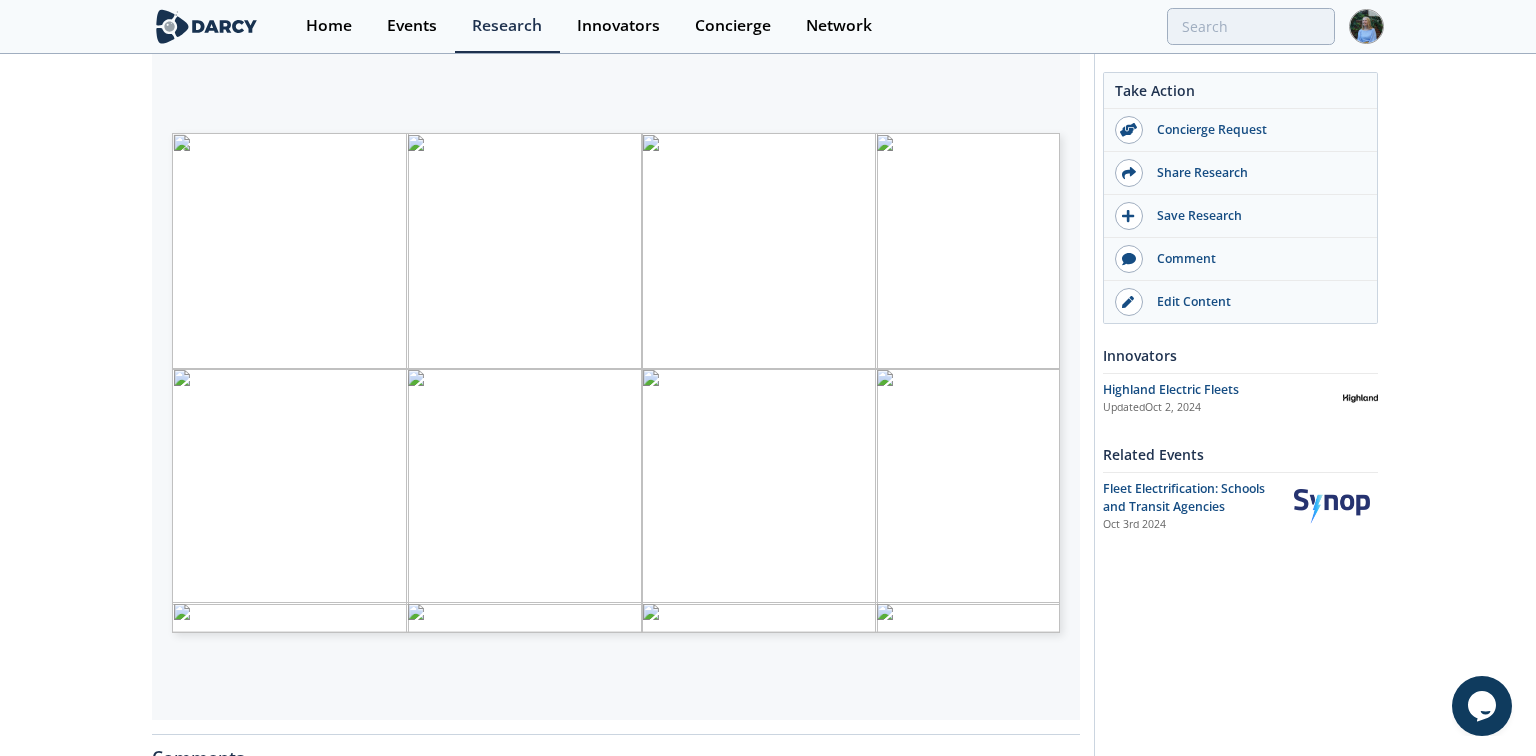 type on "2" 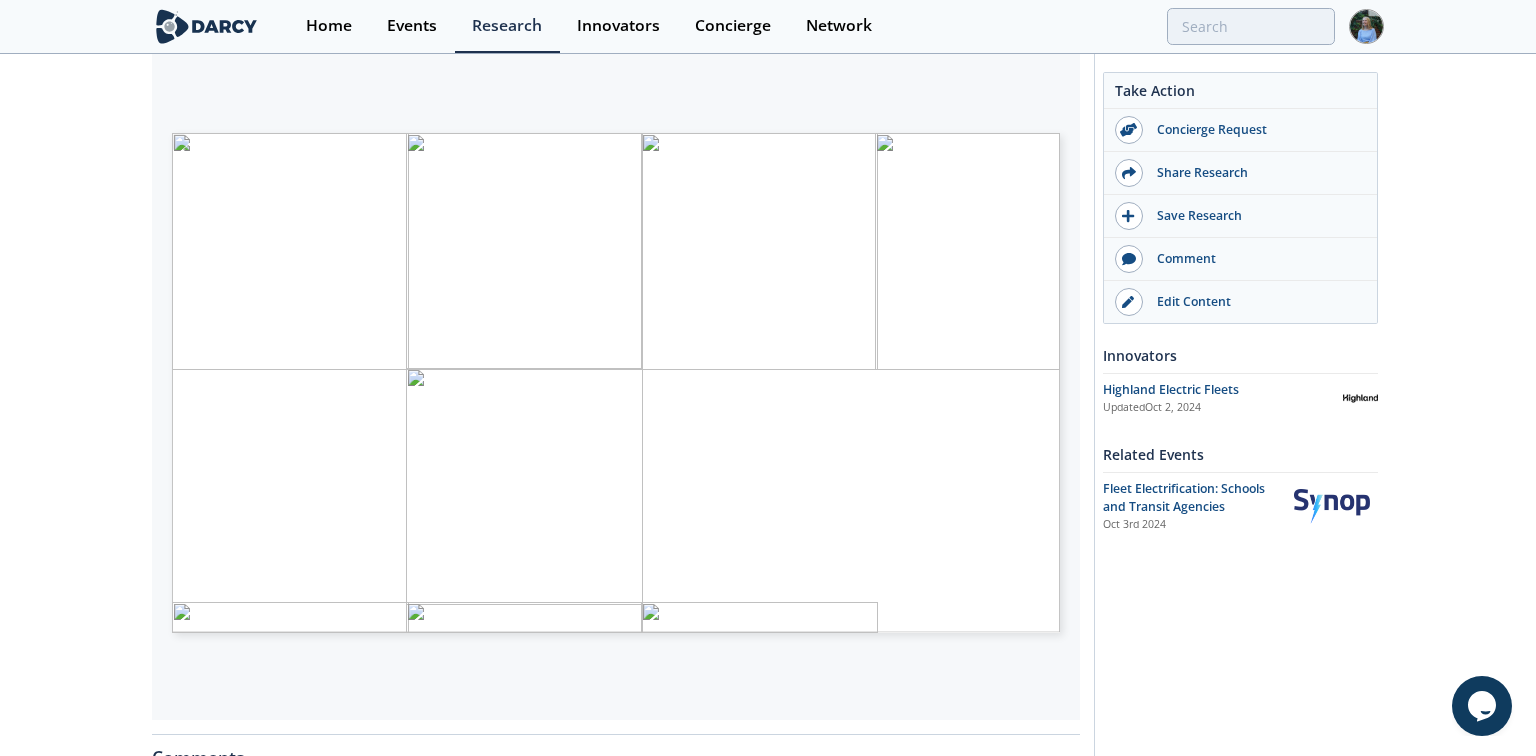 type on "3" 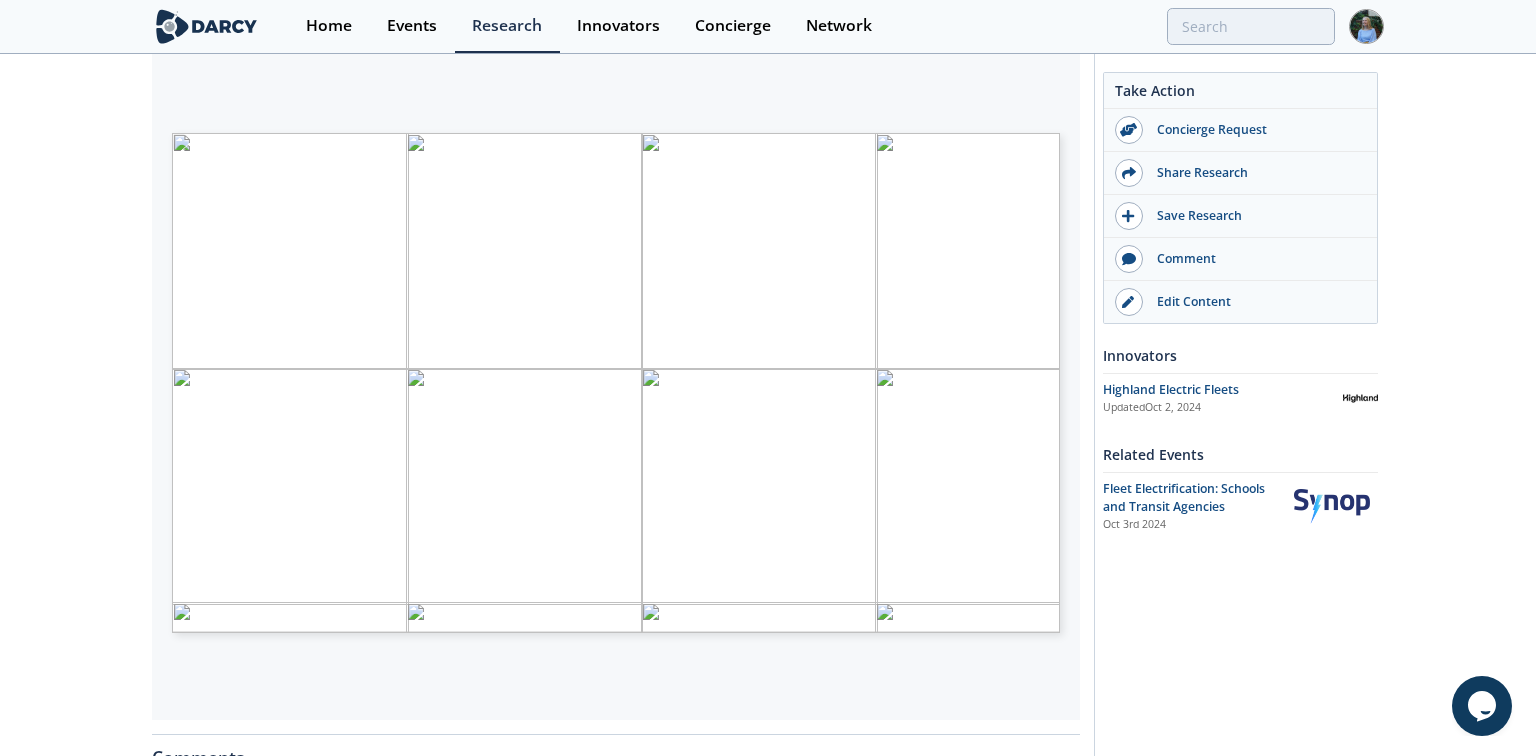 type on "4" 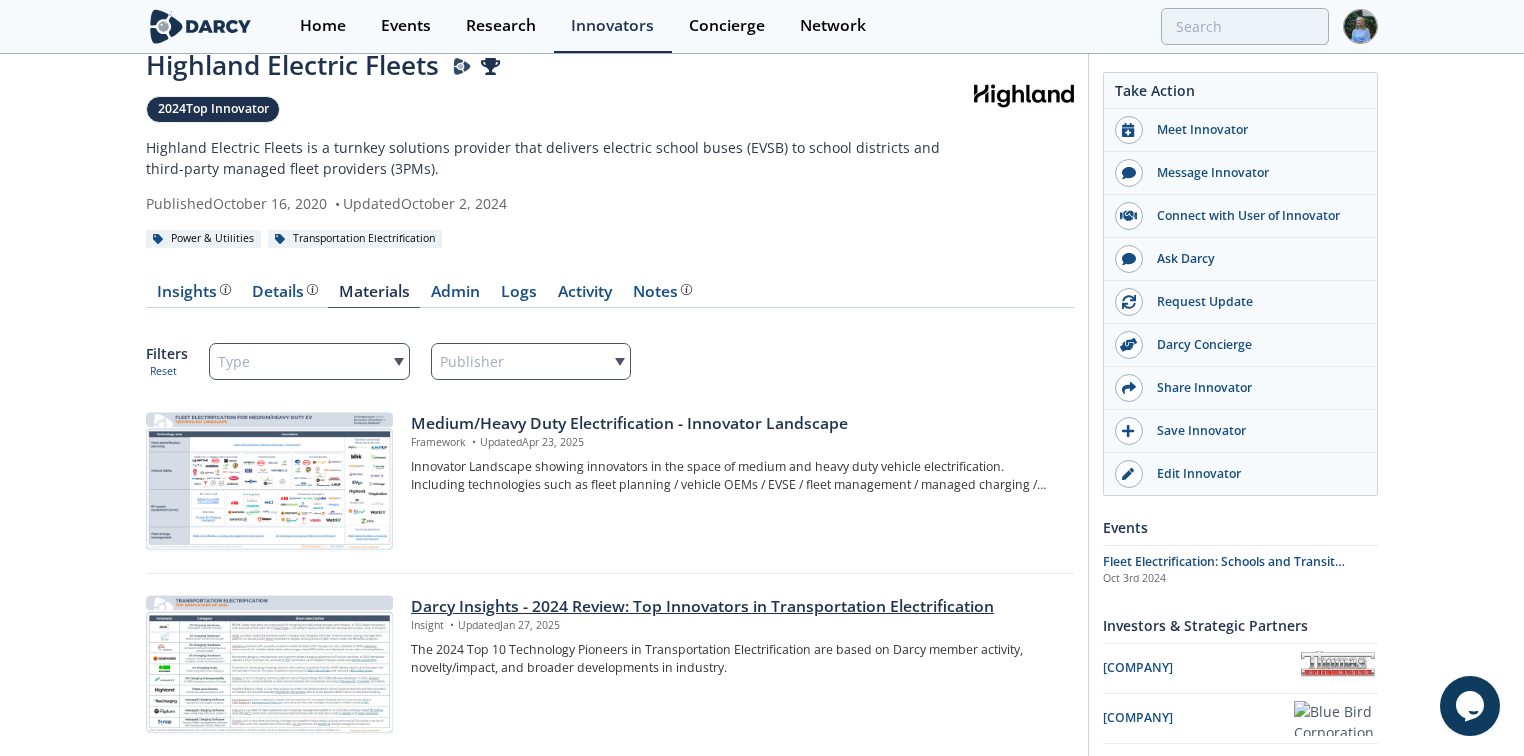 scroll, scrollTop: 0, scrollLeft: 0, axis: both 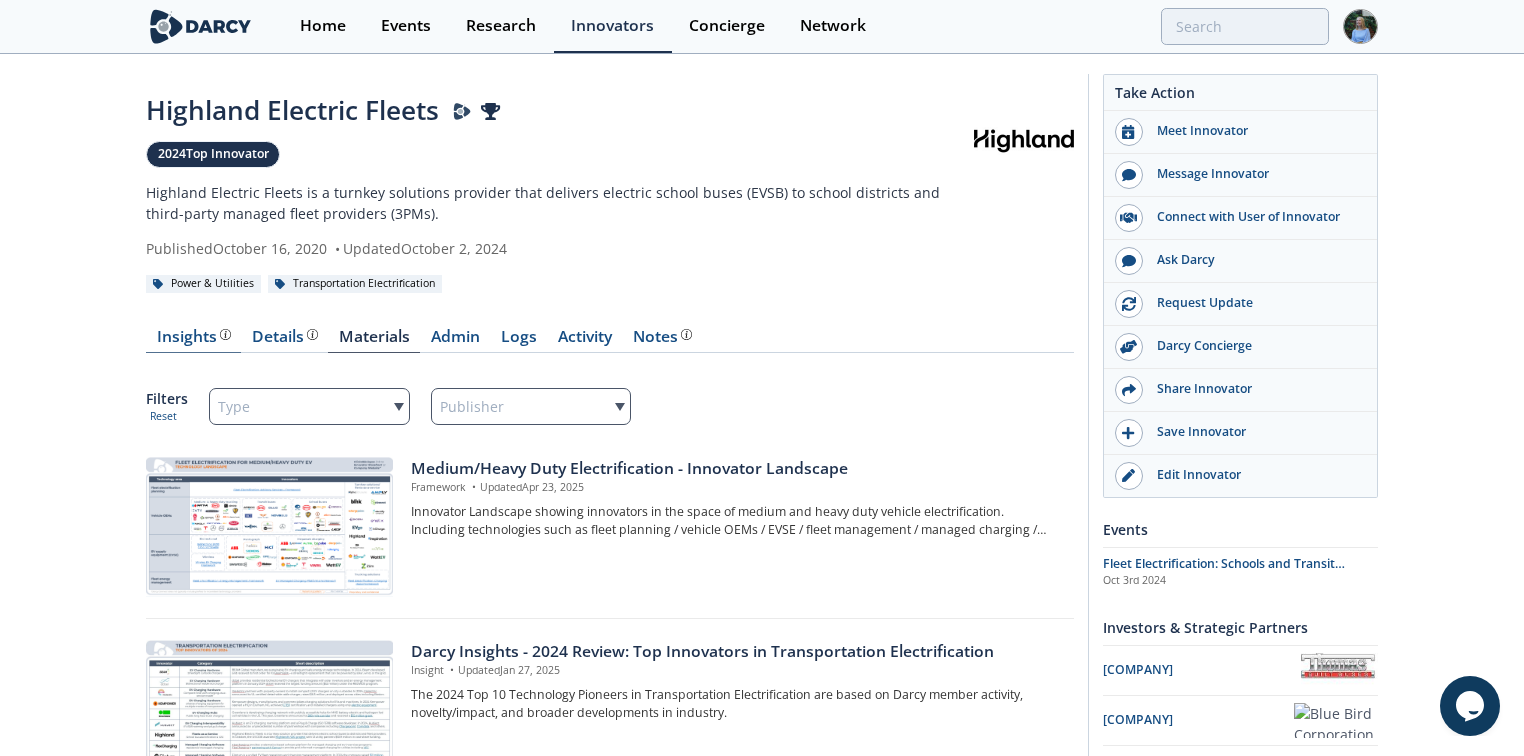 click on "Insights" at bounding box center [194, 337] 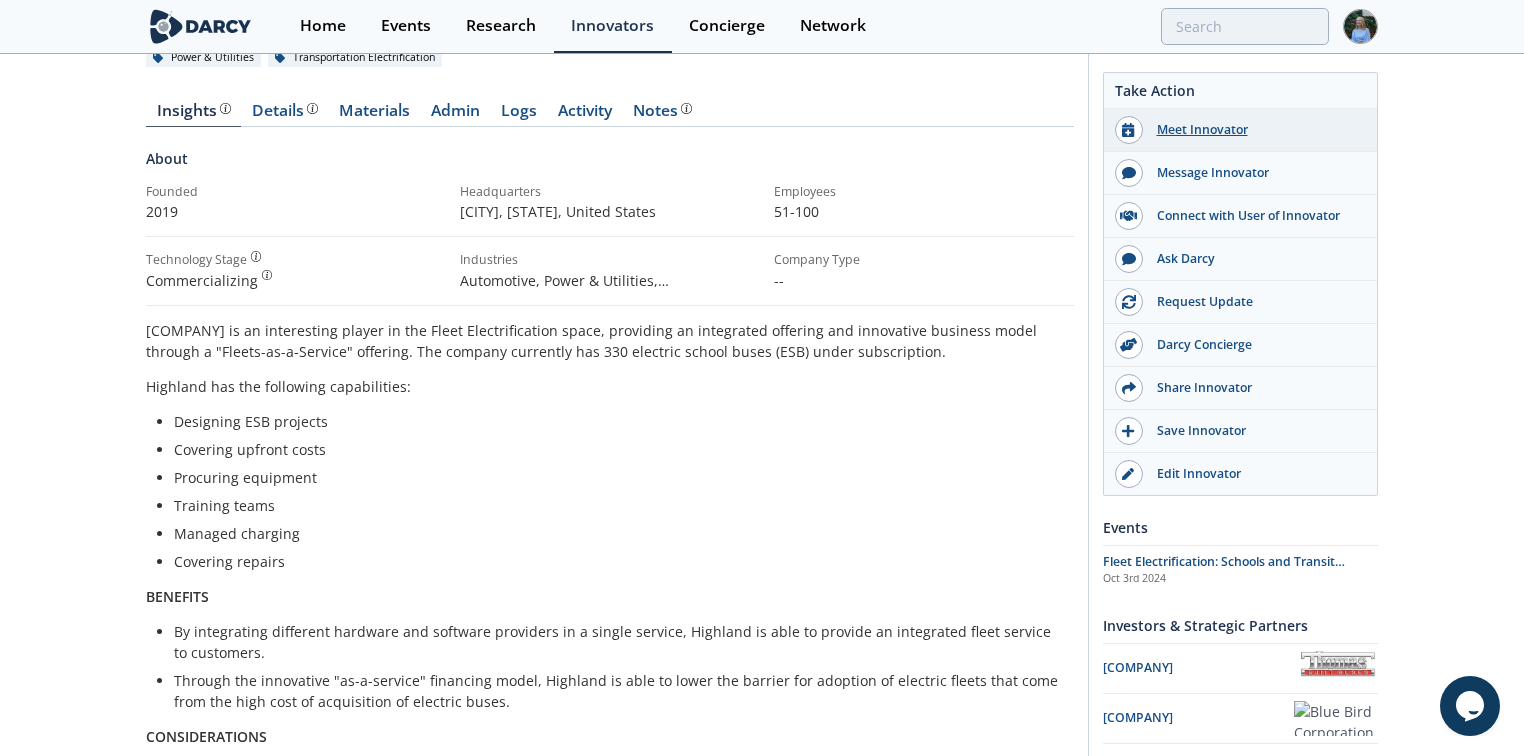 scroll, scrollTop: 0, scrollLeft: 0, axis: both 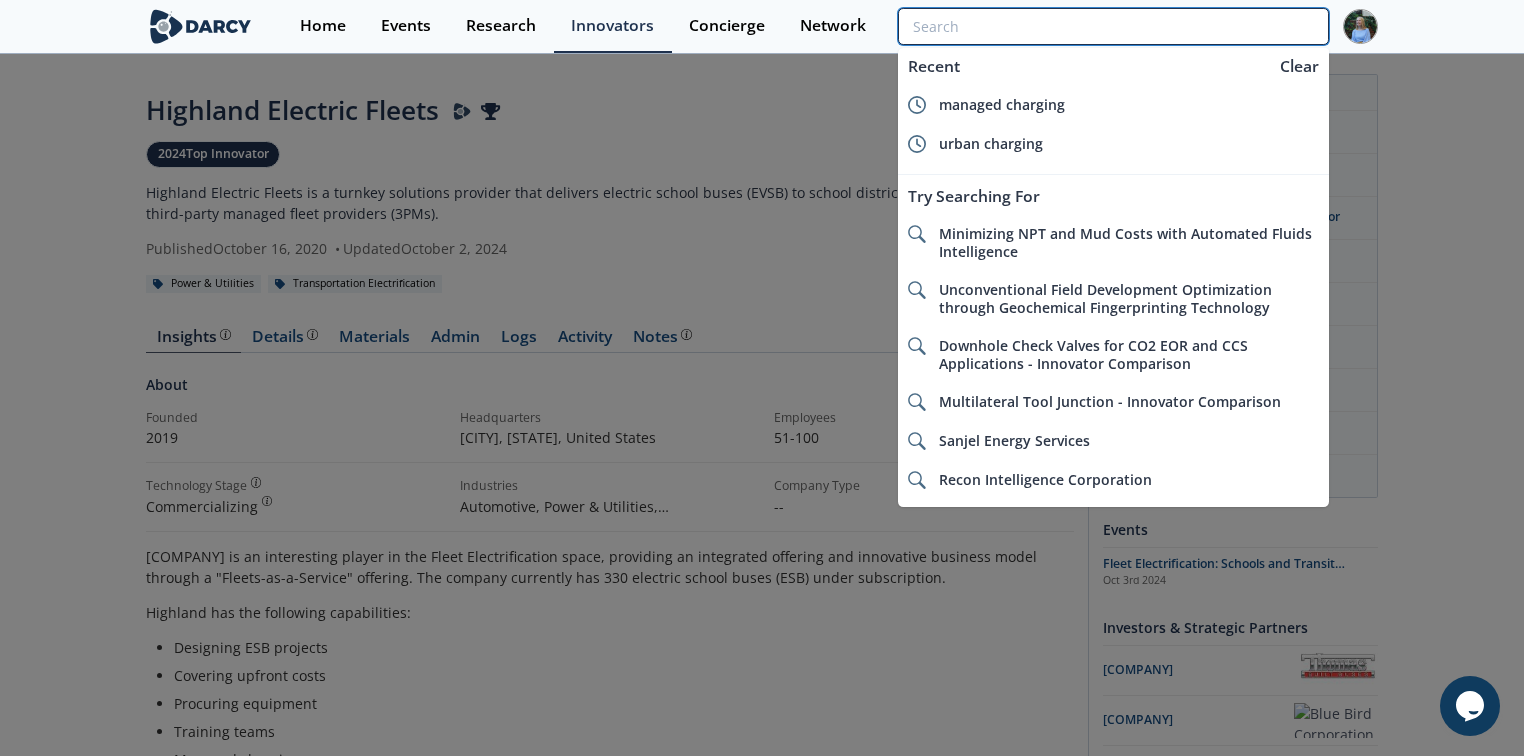 click at bounding box center (1113, 26) 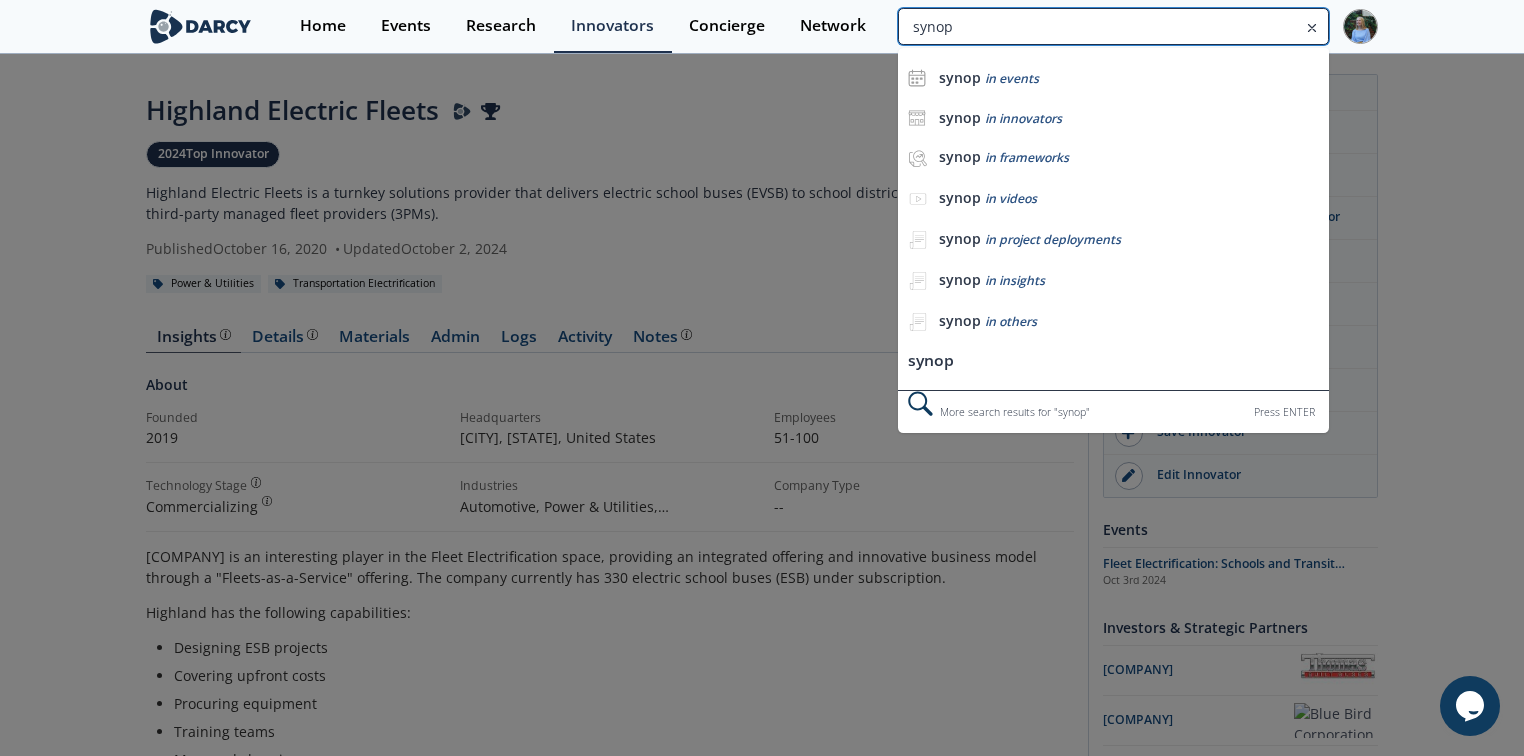 type on "synop" 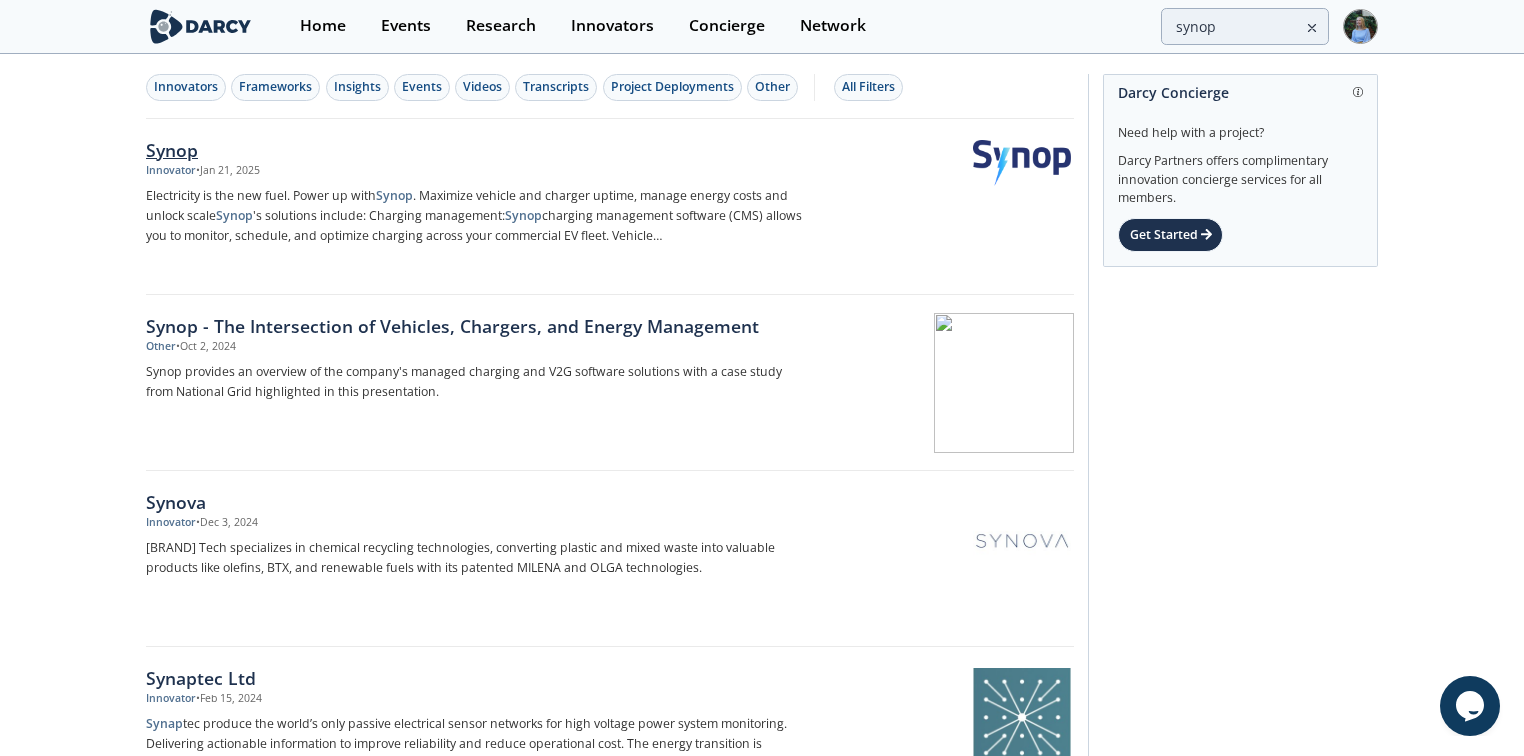 click on "Synop" at bounding box center (477, 150) 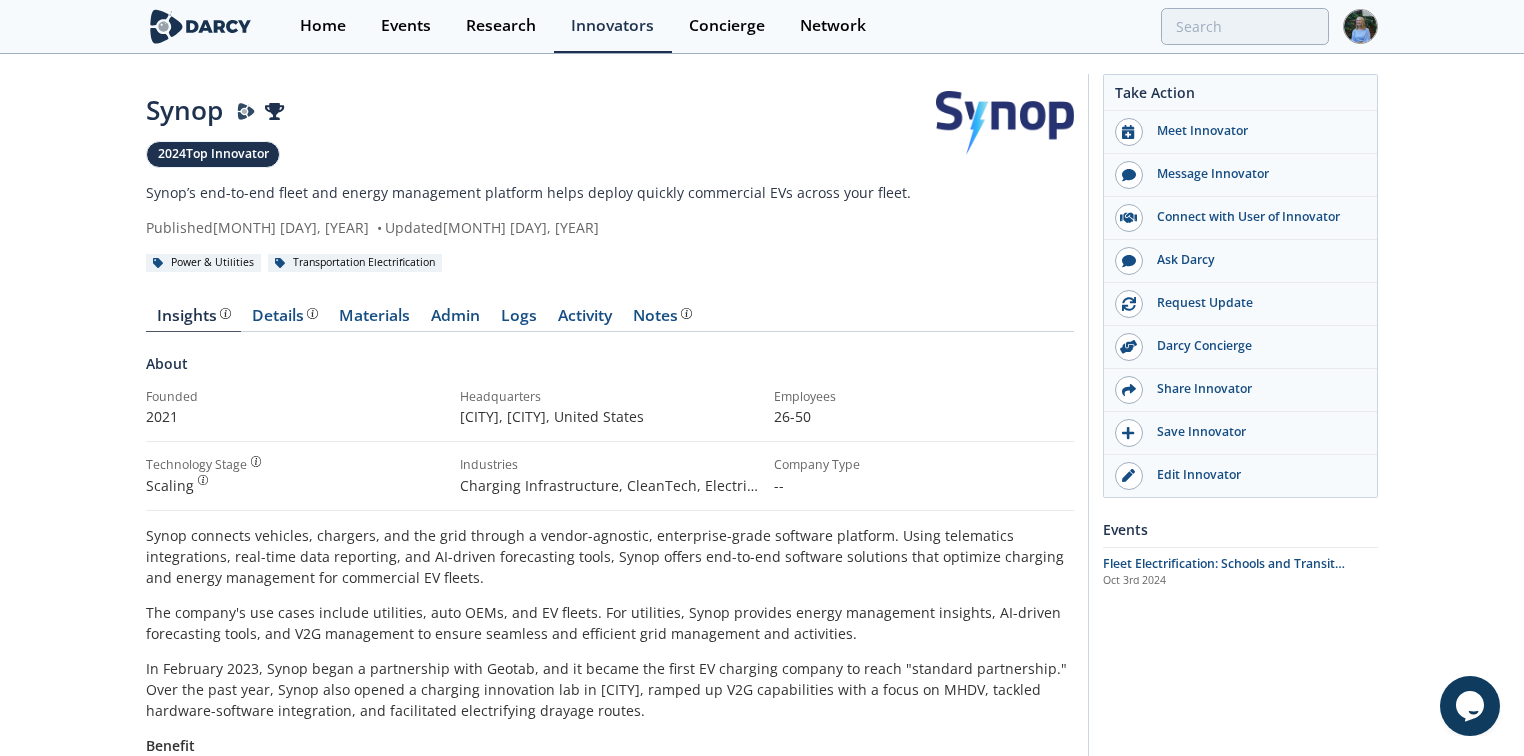 click at bounding box center [1005, 123] 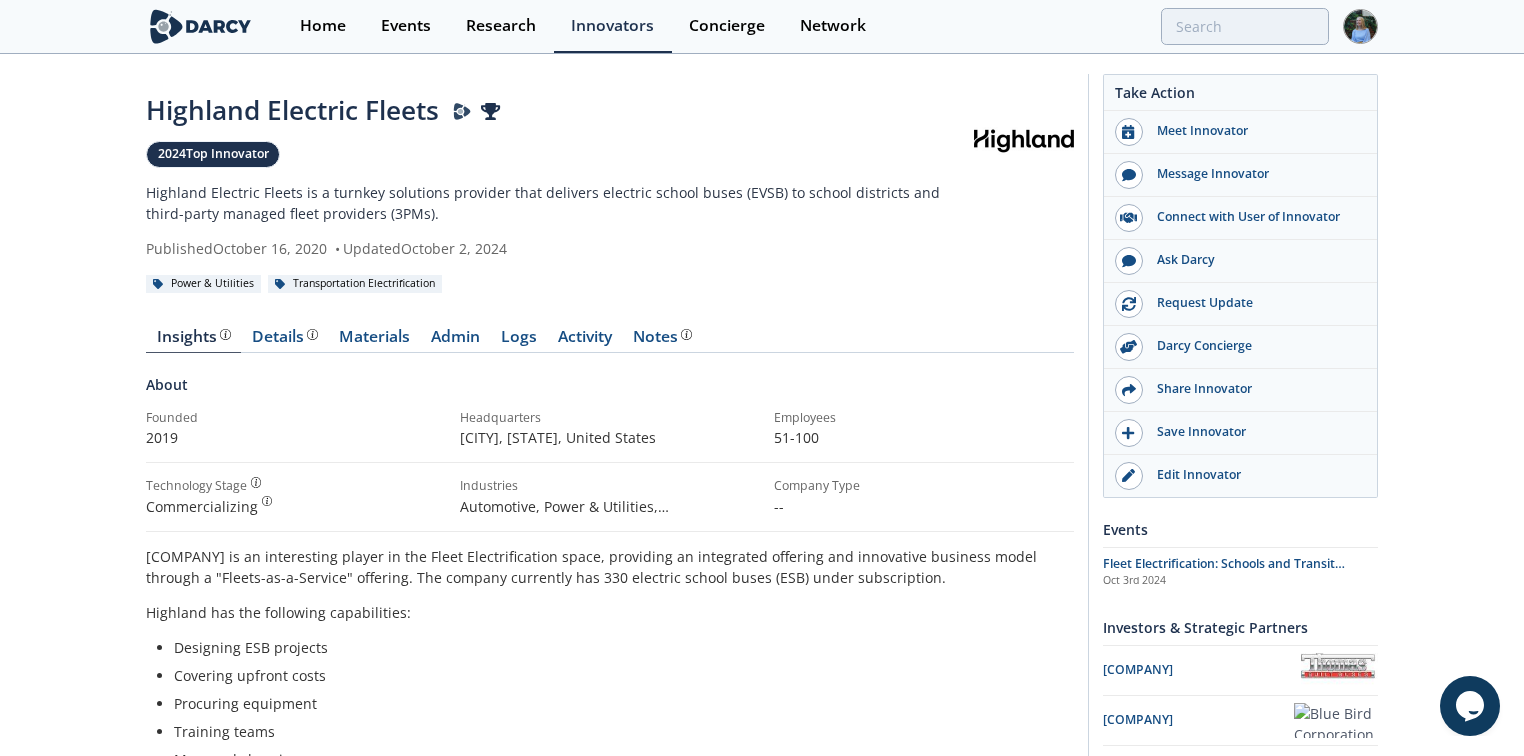 type on "highland" 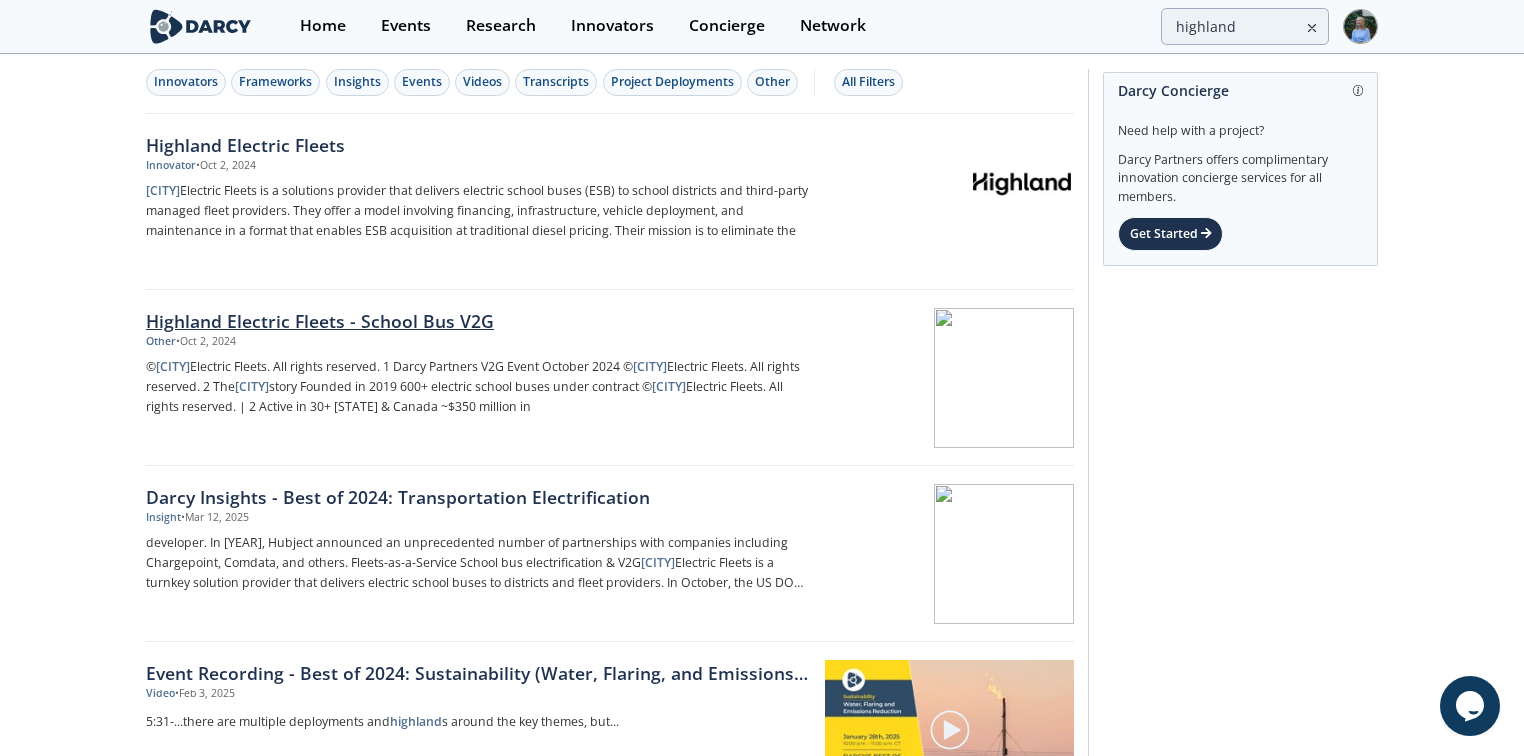 scroll, scrollTop: 0, scrollLeft: 0, axis: both 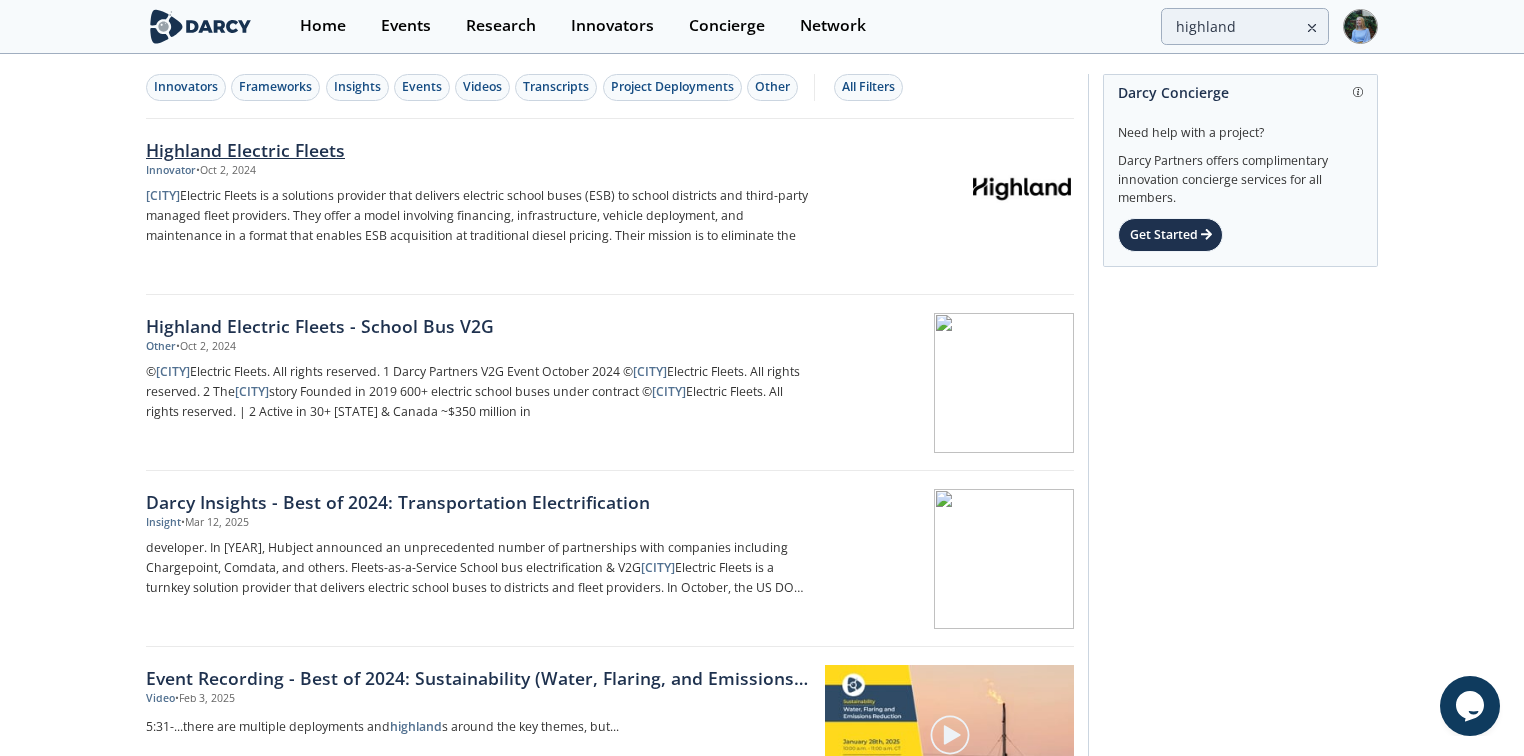 click on "Highland Electric Fleets" at bounding box center [477, 150] 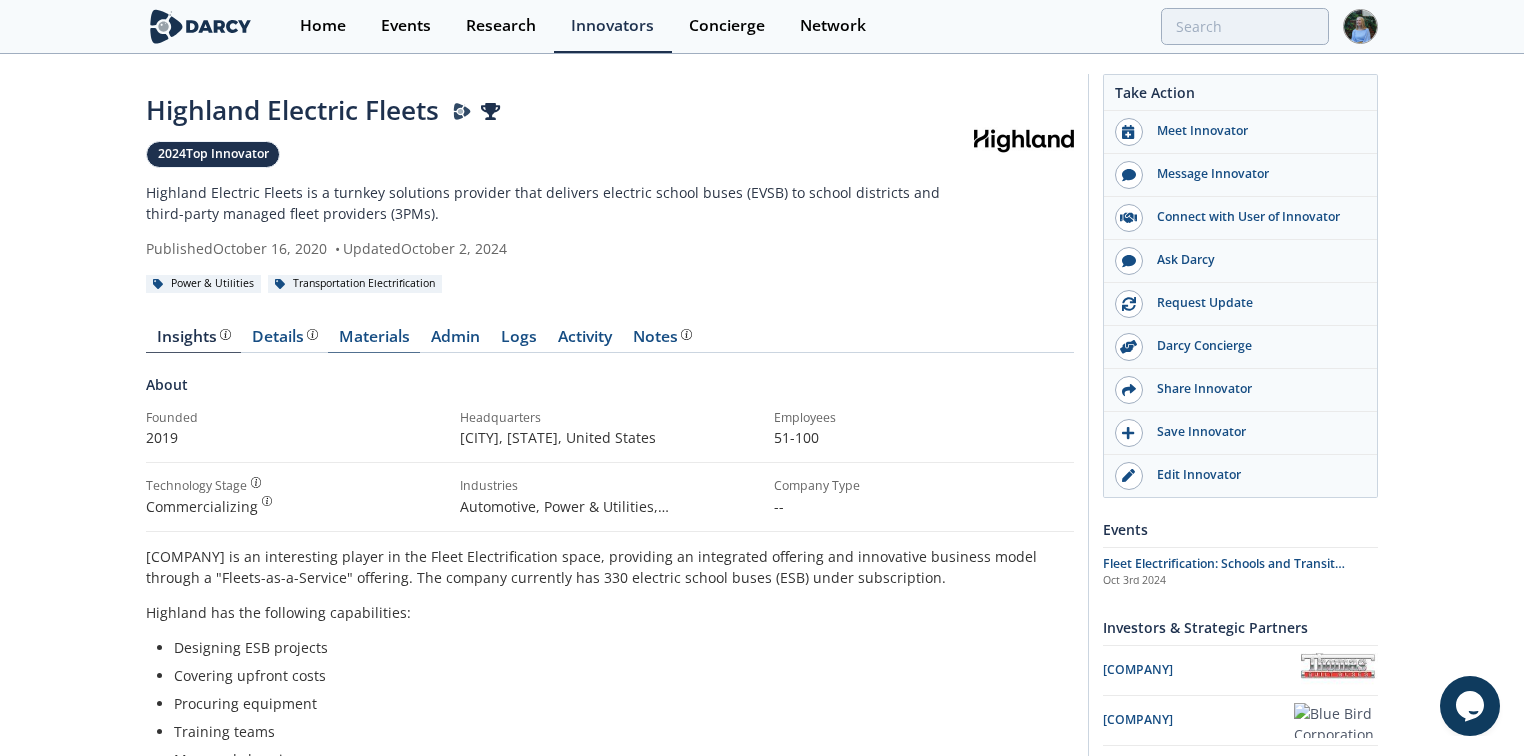 click on "Materials" at bounding box center (374, 341) 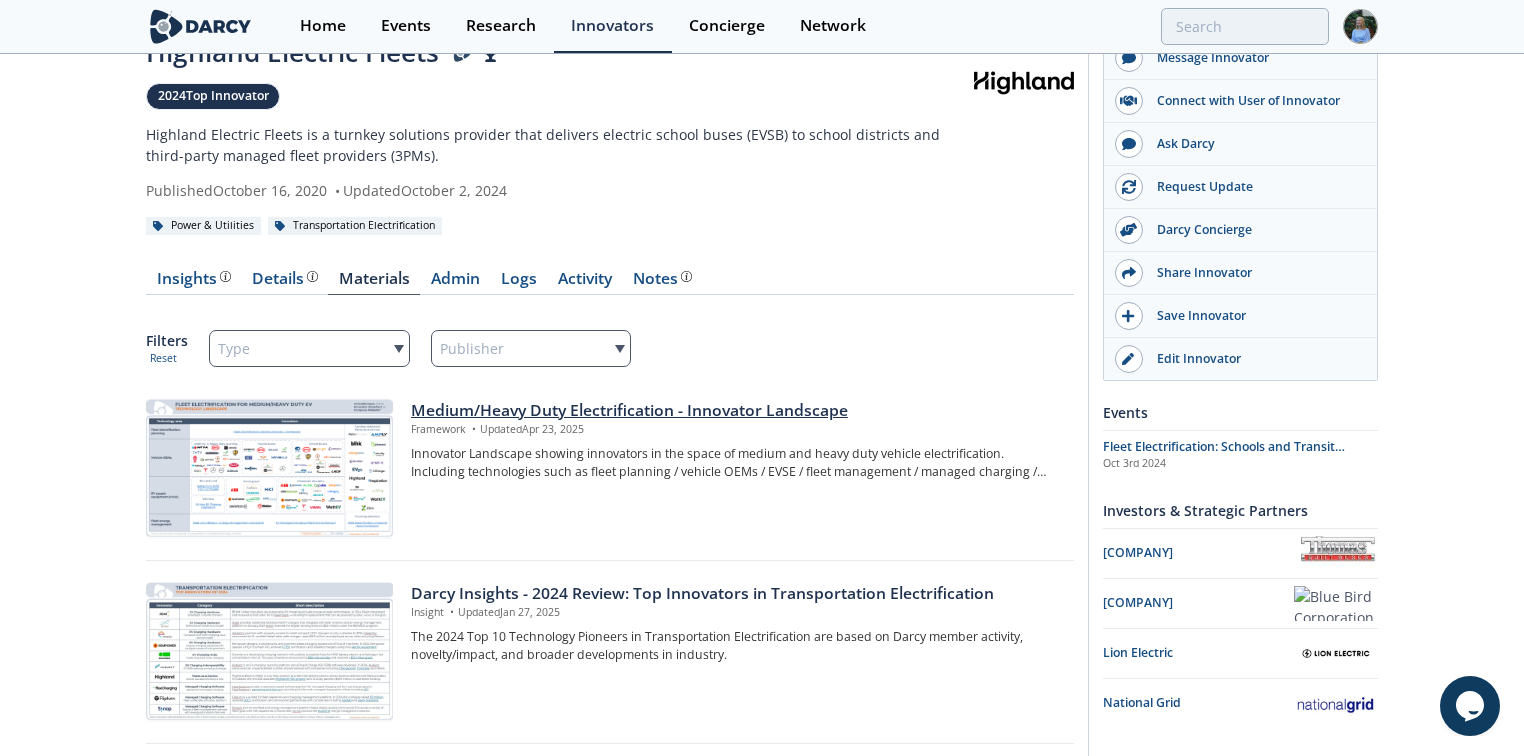scroll, scrollTop: 400, scrollLeft: 0, axis: vertical 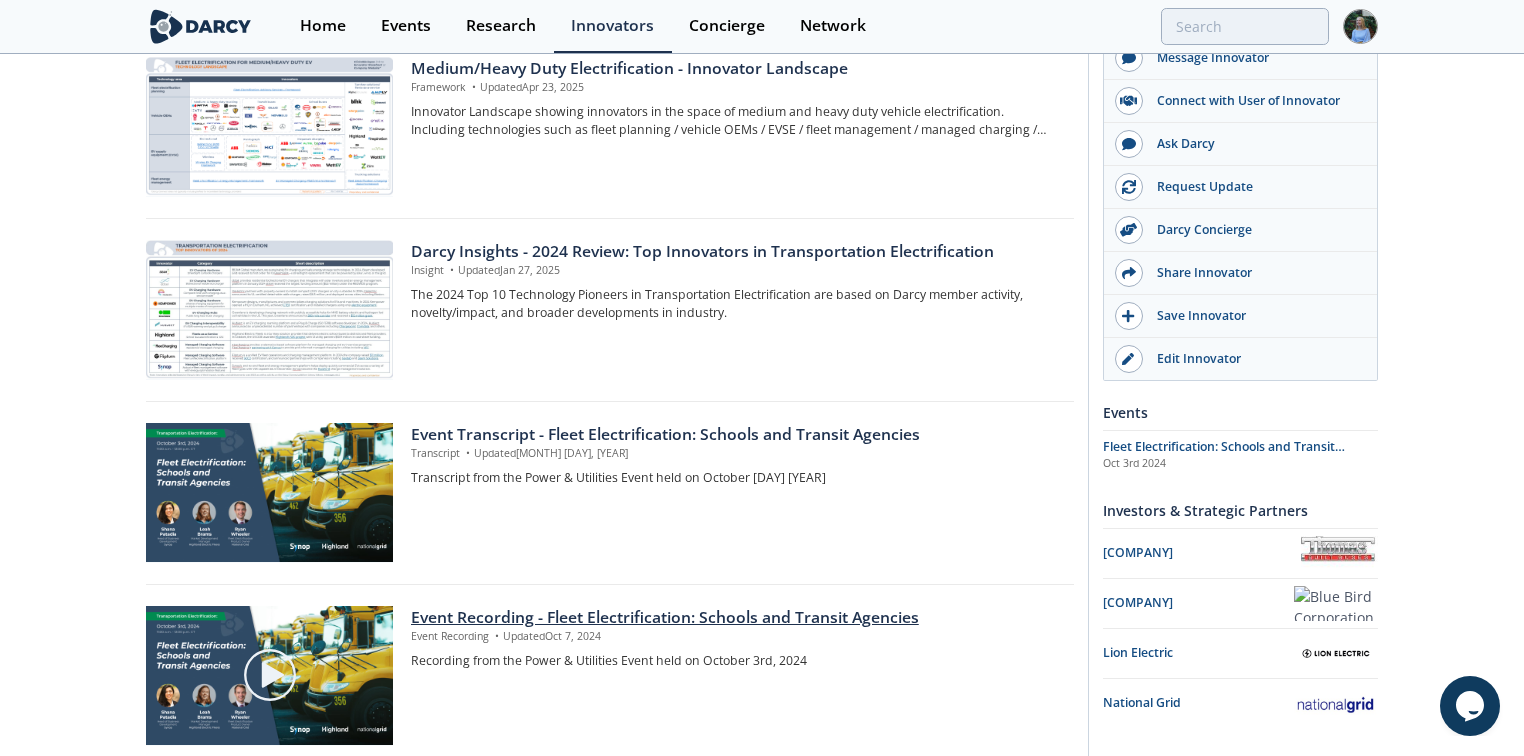click on "Event Recording - Fleet Electrification: Schools and Transit Agencies" at bounding box center [735, 618] 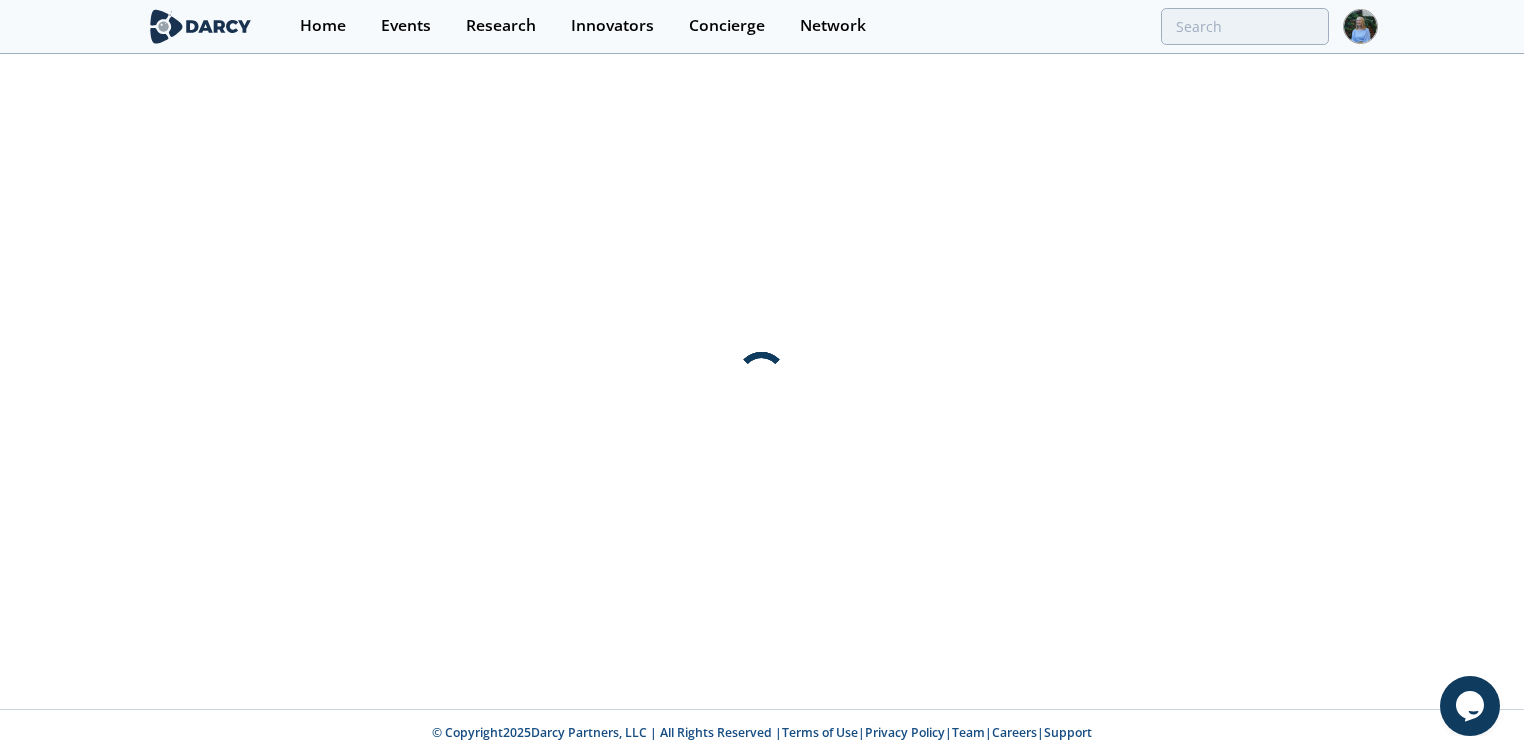 scroll, scrollTop: 0, scrollLeft: 0, axis: both 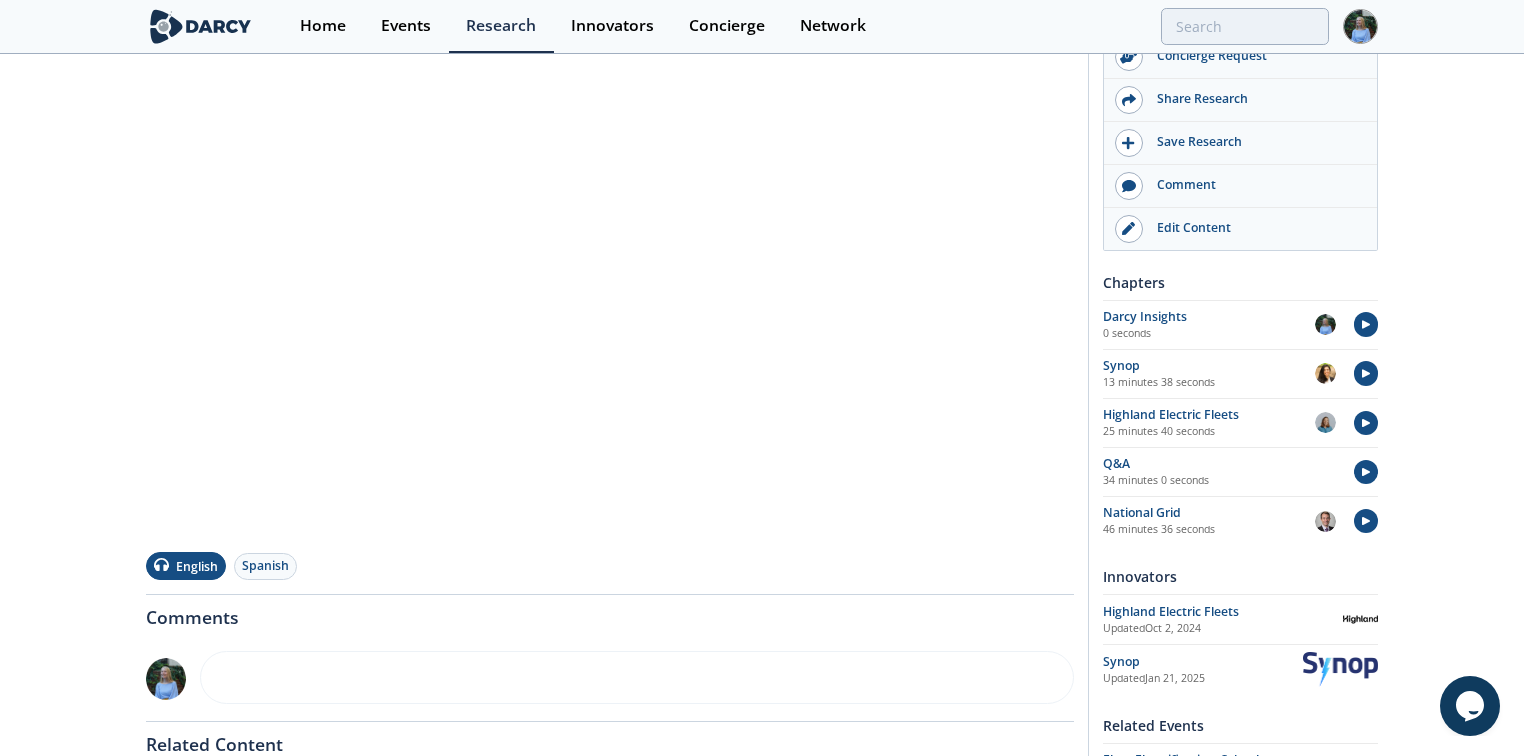 click on "Event Recording - Fleet Electrification: Schools and Transit Agencies
Event Recording
&bull;&nbsp;
Updated  October 7, 2024
Recording from the Power & Utilities Event held on October 3rd, 2024
Darcy Partners
Transcript Available
Power & Utilities
Transportation Electrification" 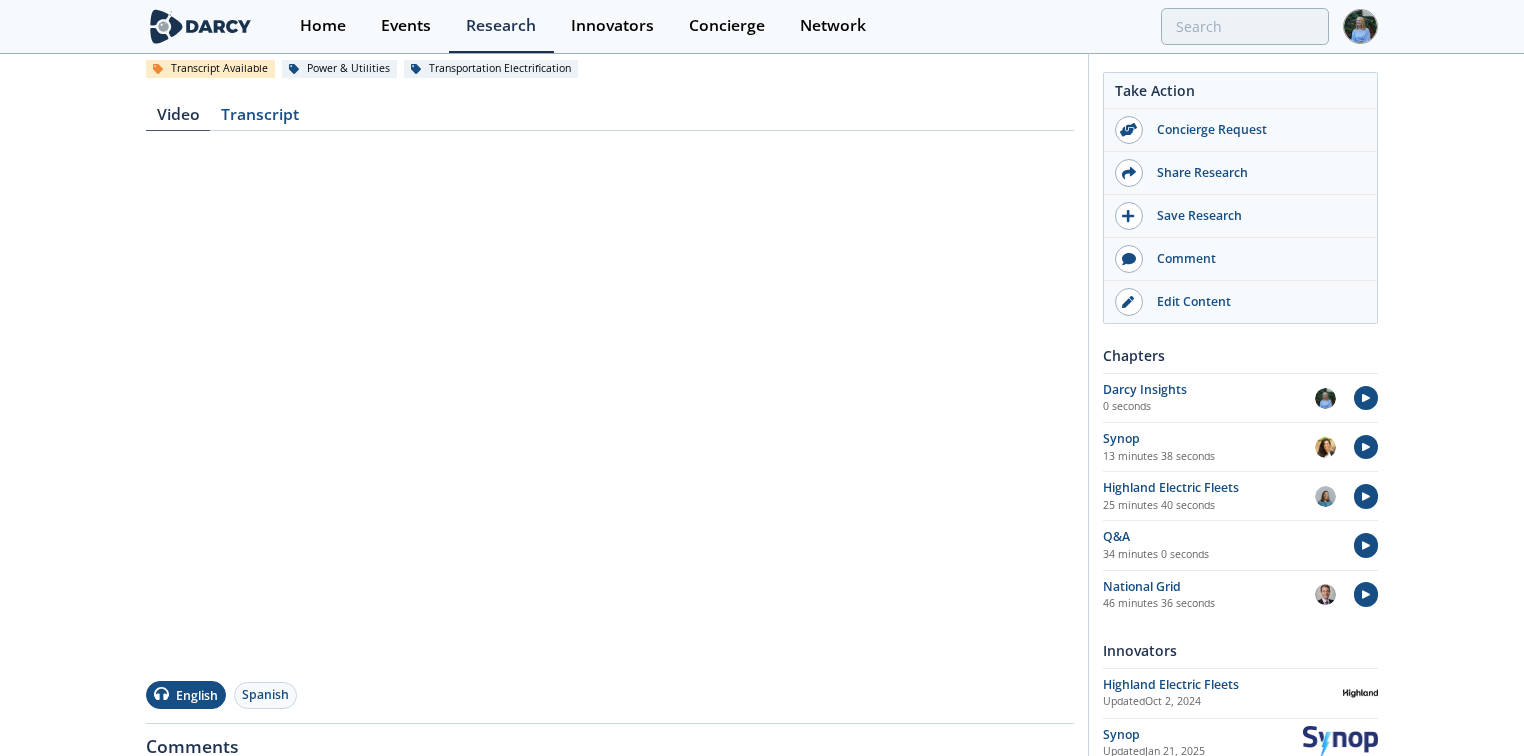 scroll, scrollTop: 0, scrollLeft: 0, axis: both 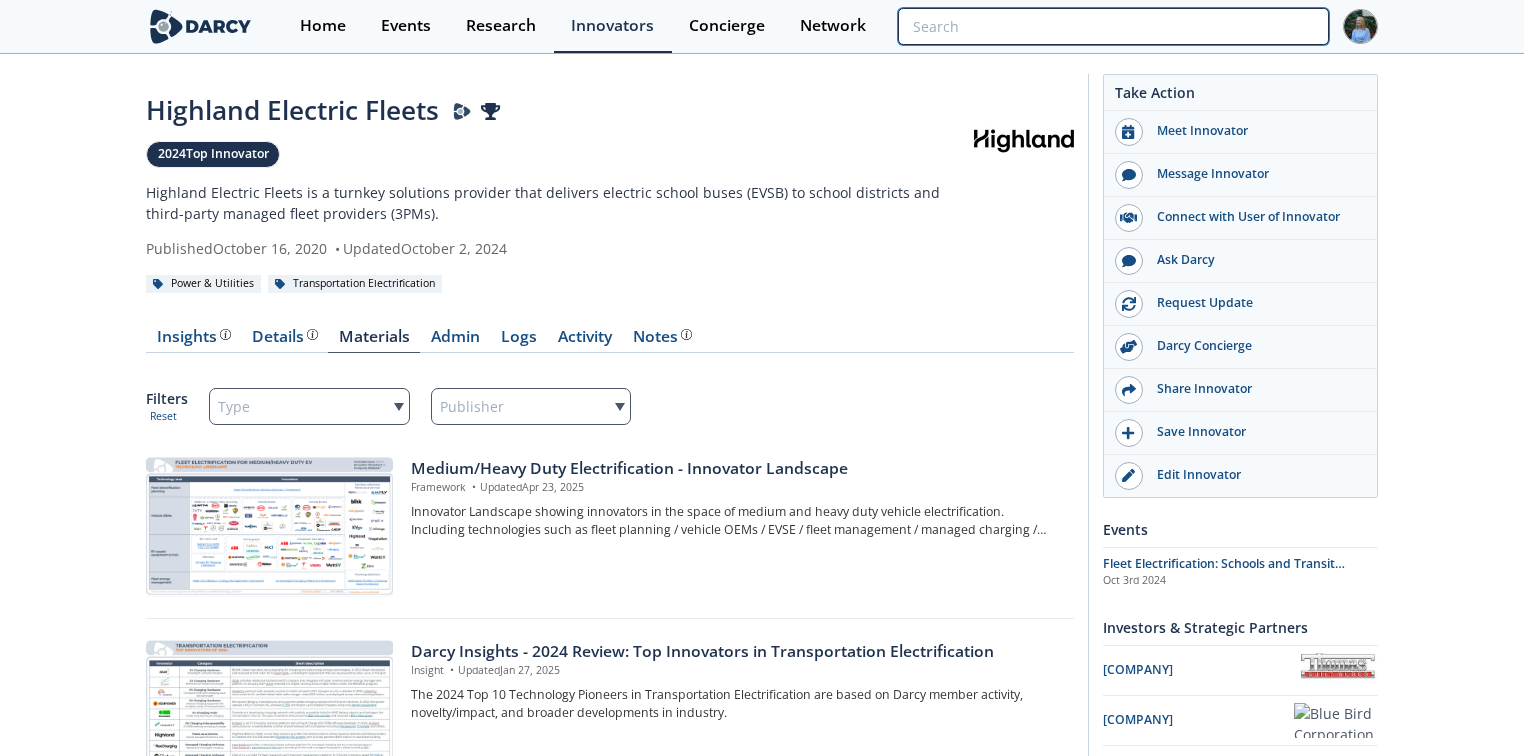 click at bounding box center (1113, 26) 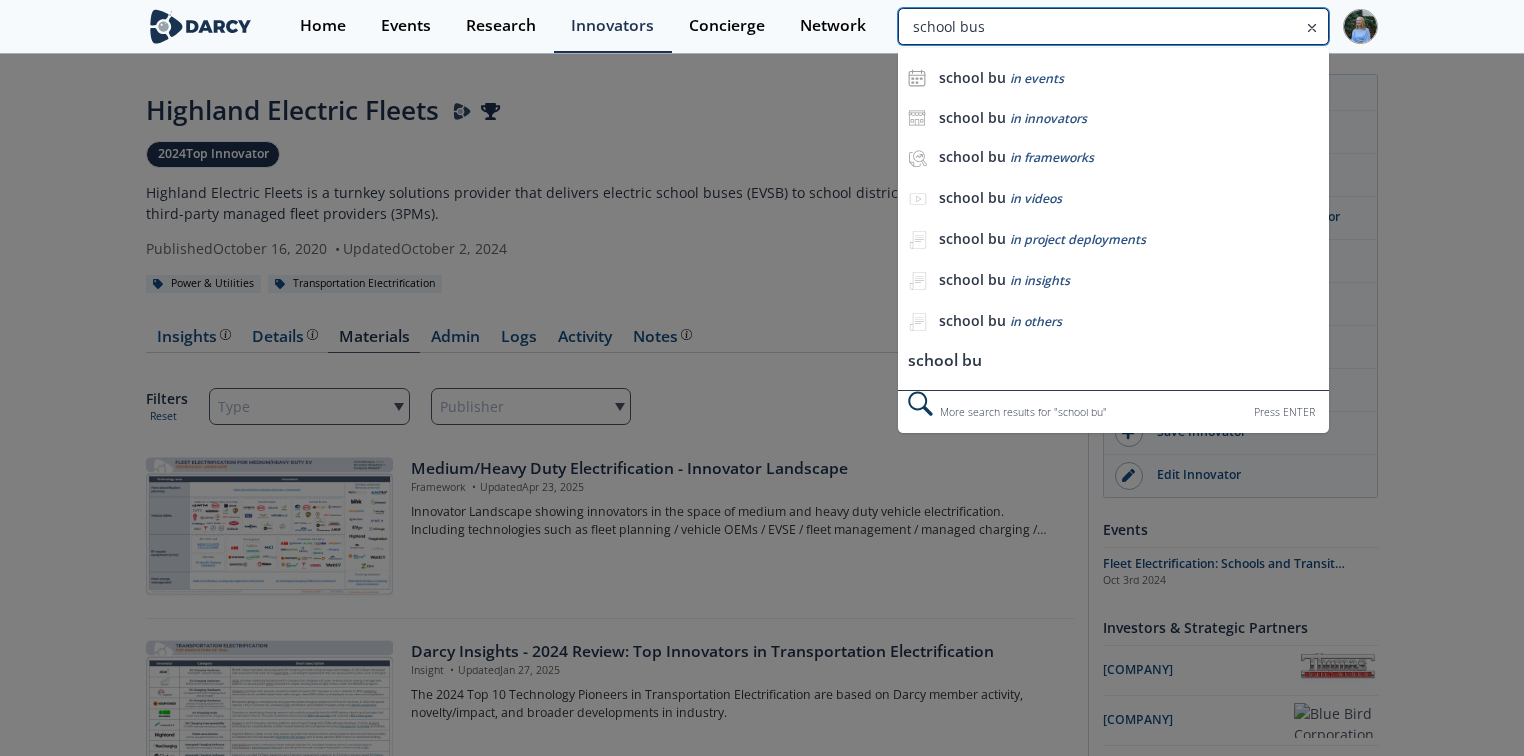 type on "school bus" 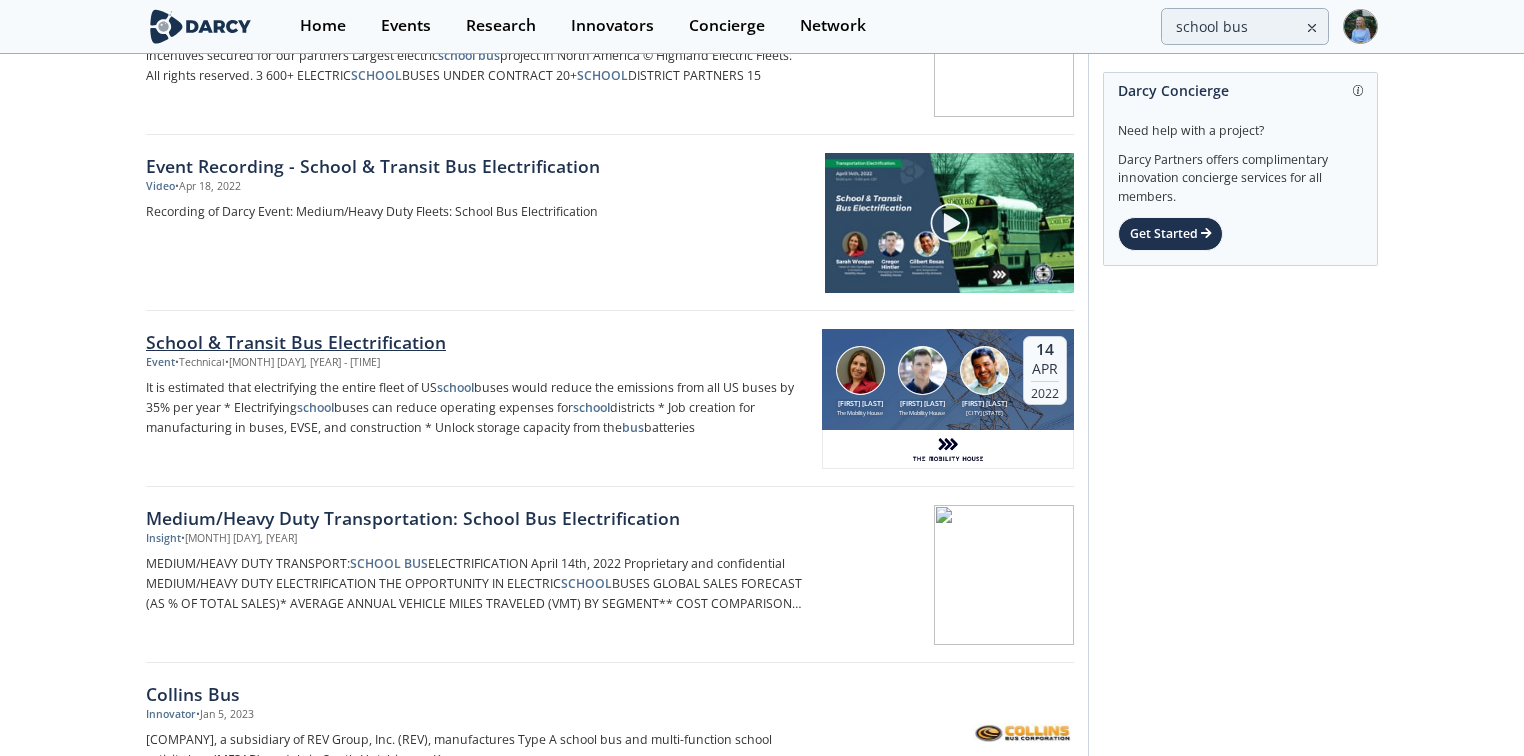 scroll, scrollTop: 0, scrollLeft: 0, axis: both 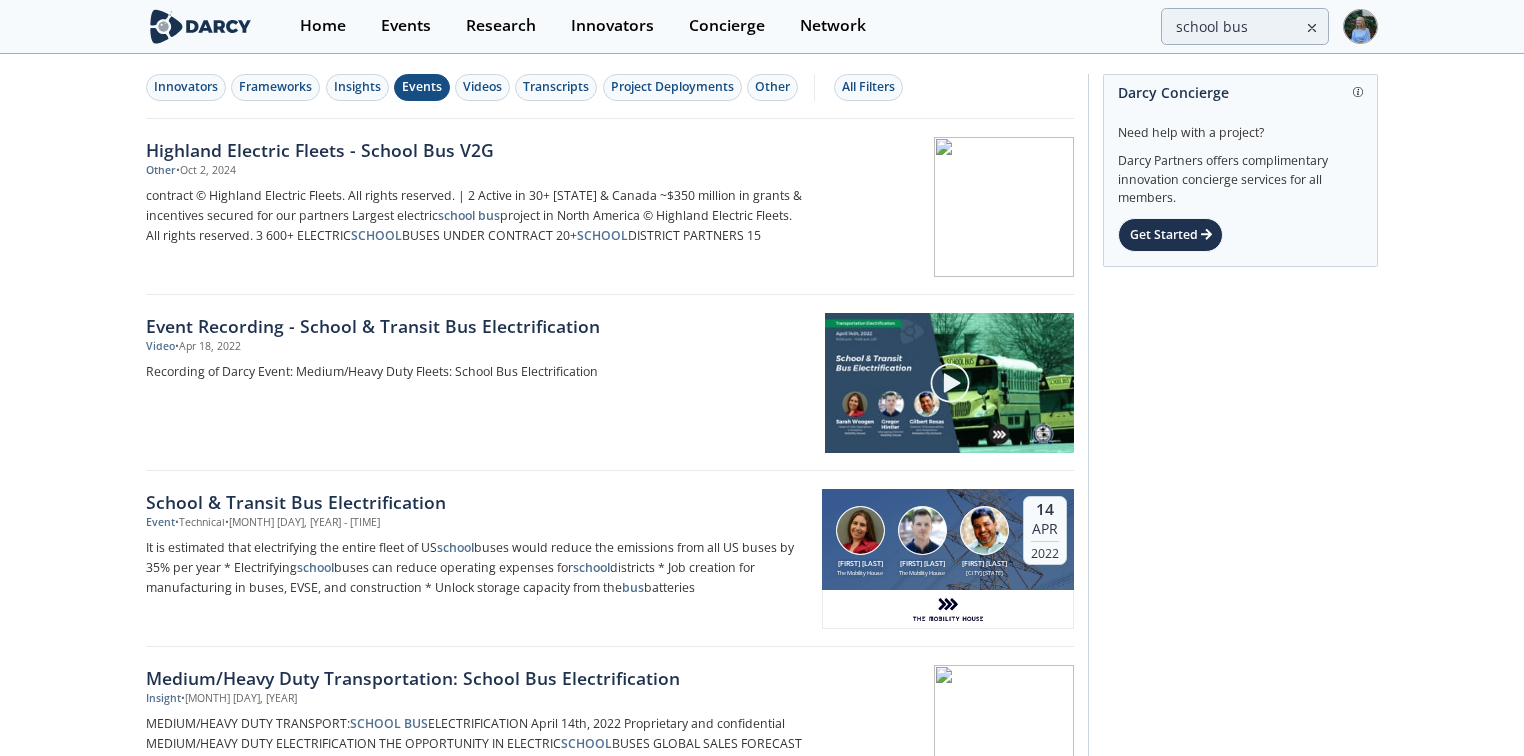 click on "Events" at bounding box center [422, 87] 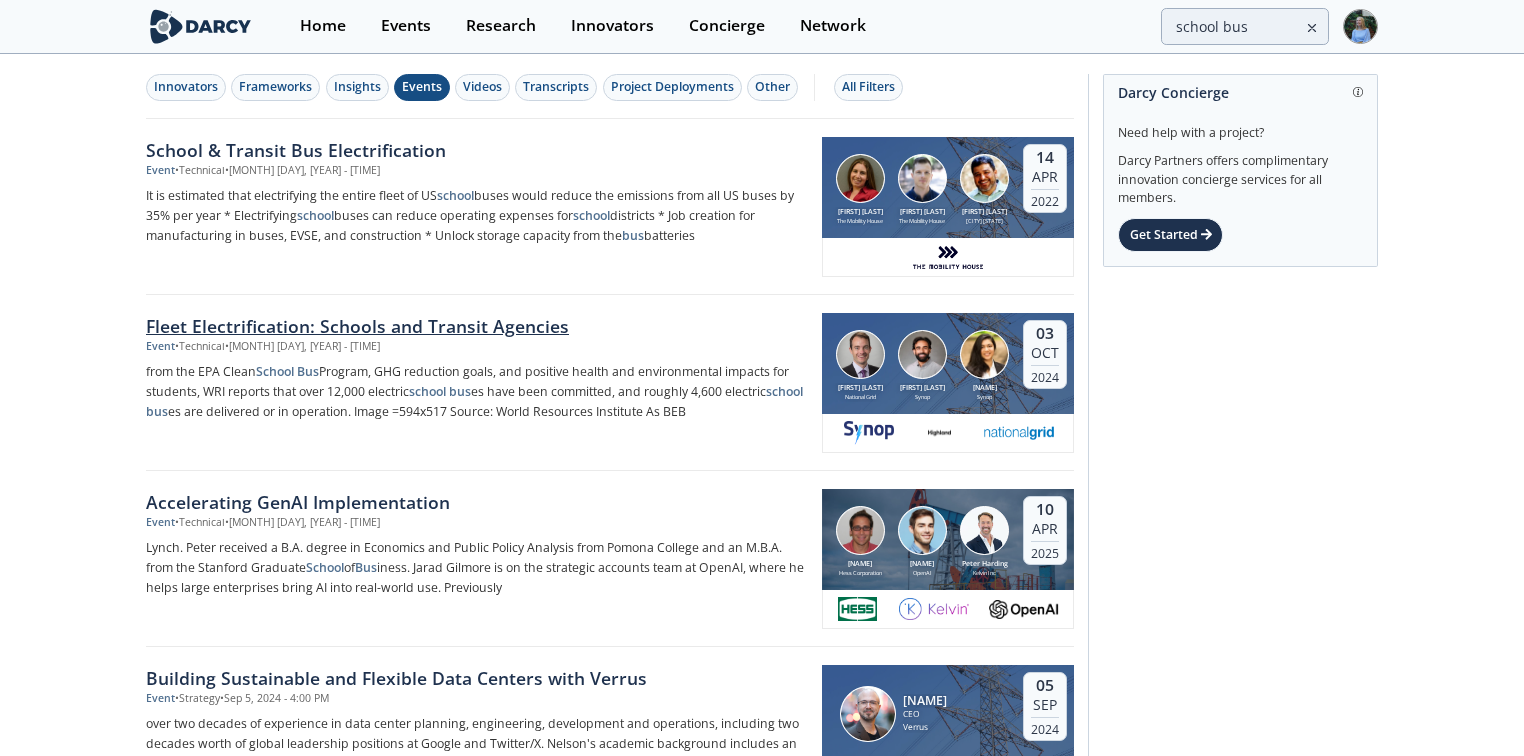 click on "Fleet Electrification: Schools and Transit Agencies" at bounding box center (477, 326) 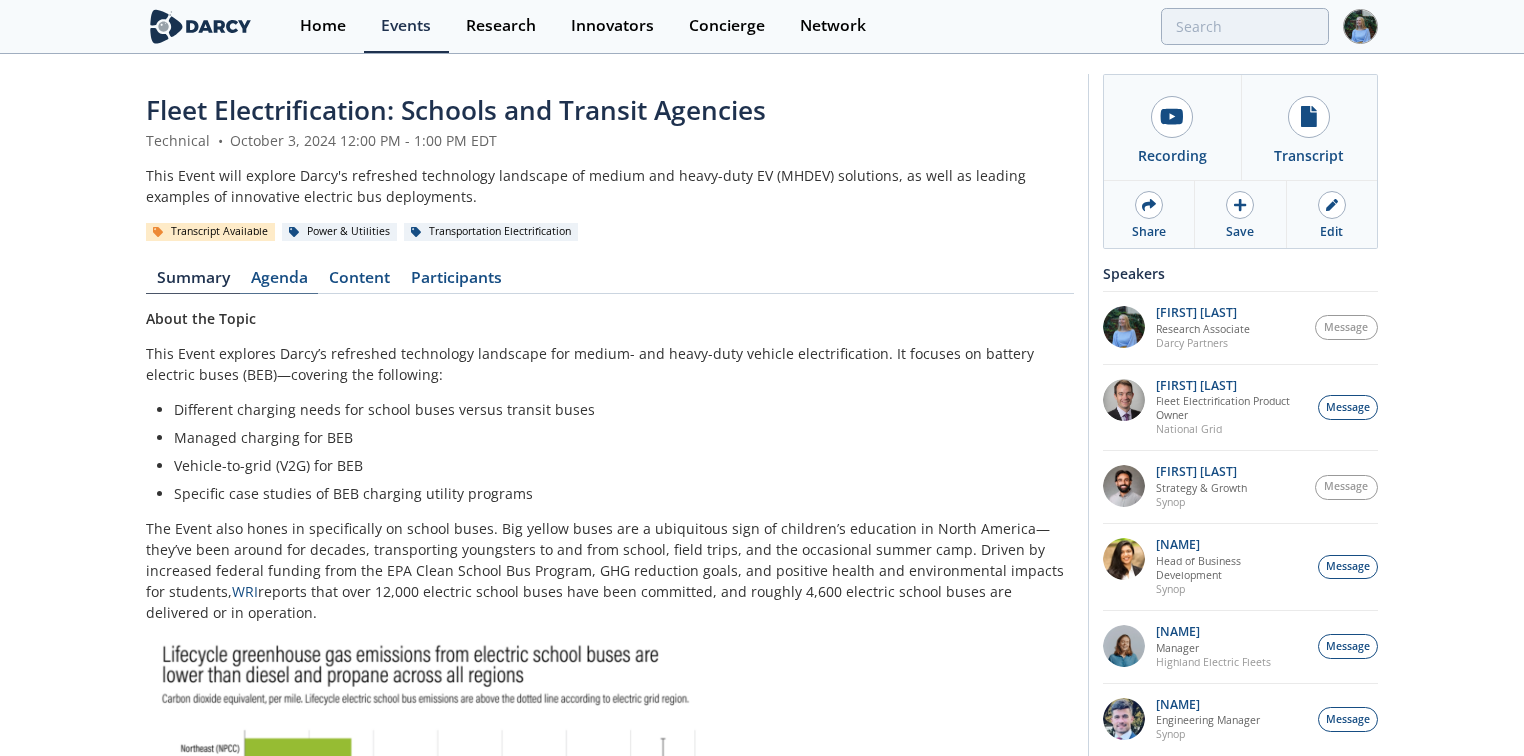 click on "Agenda" at bounding box center (279, 282) 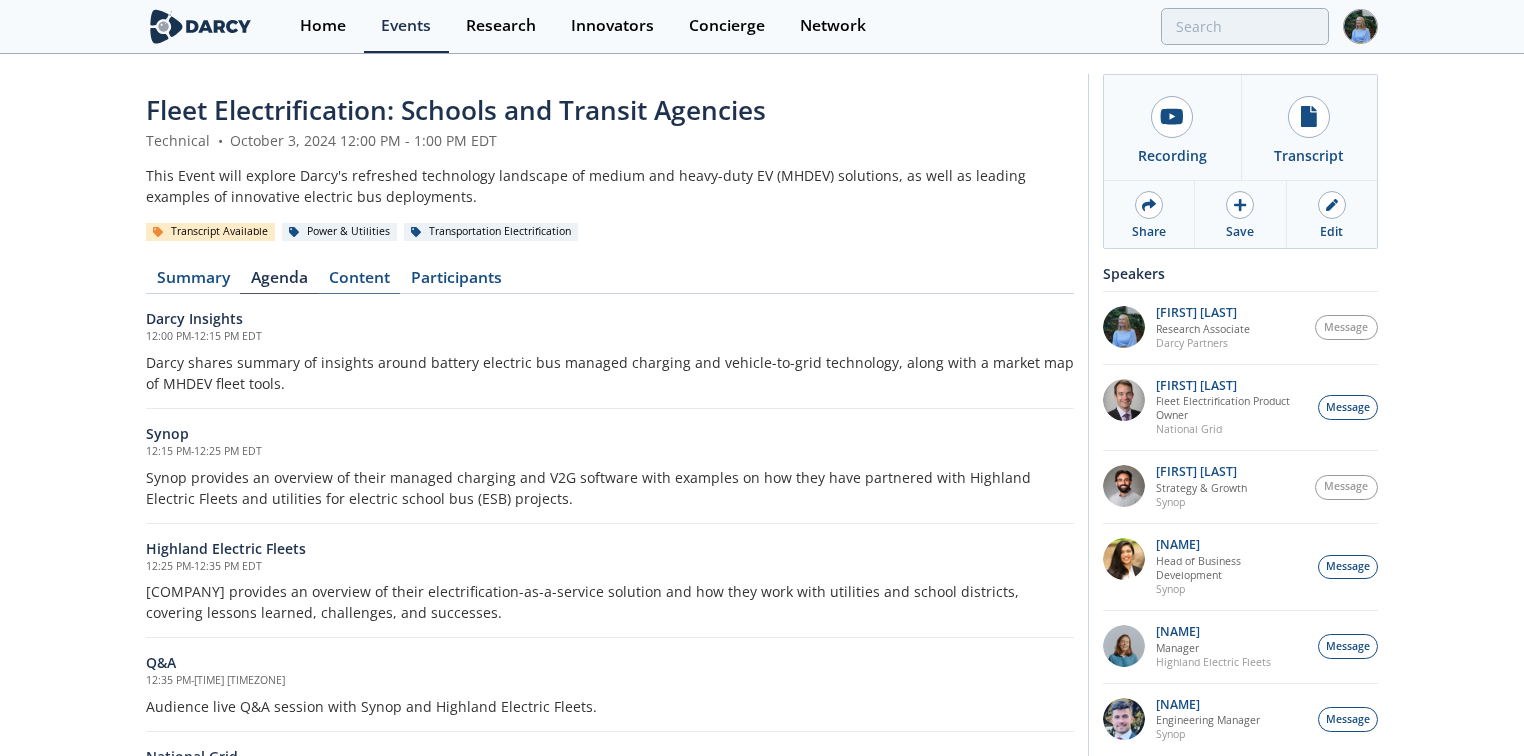 click on "Content" at bounding box center [359, 282] 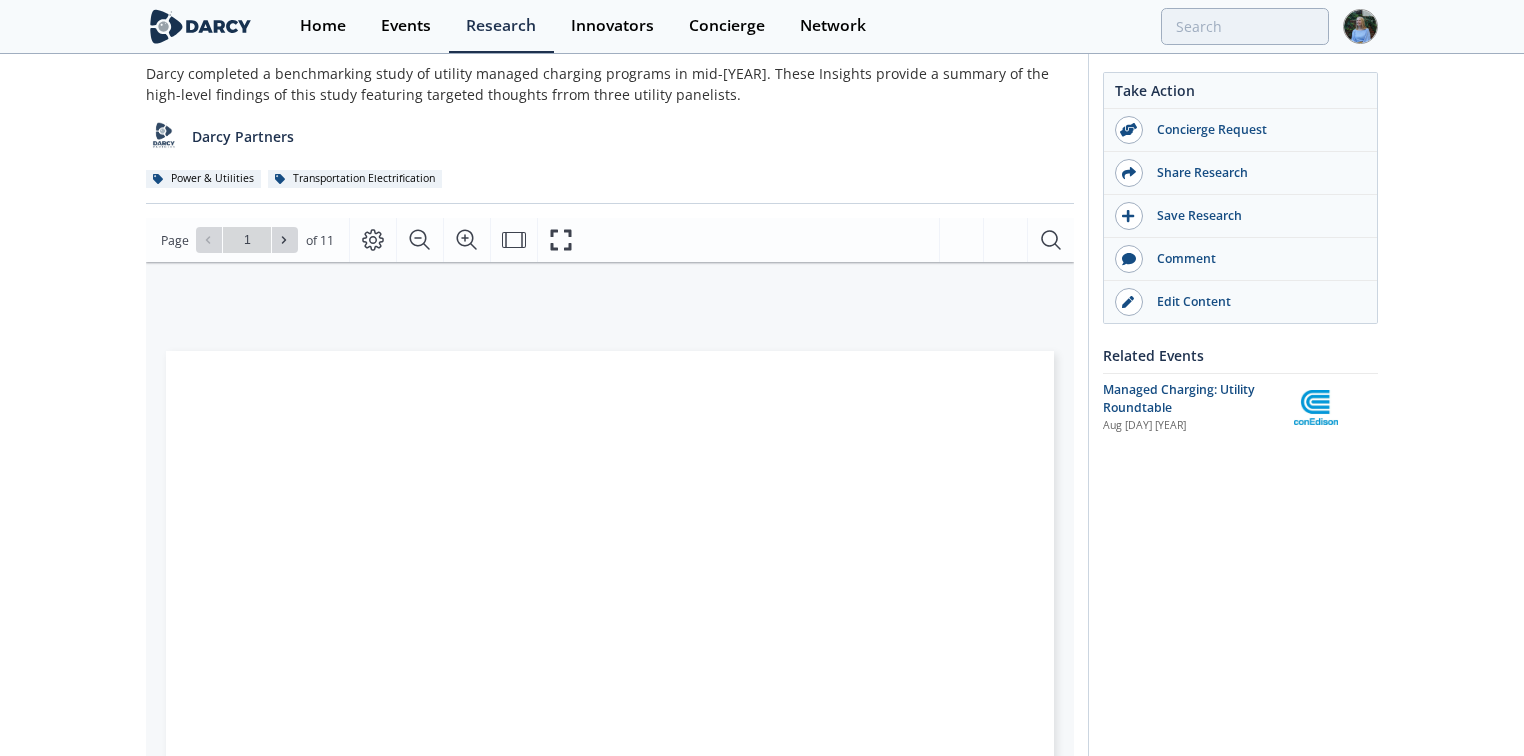 scroll, scrollTop: 106, scrollLeft: 0, axis: vertical 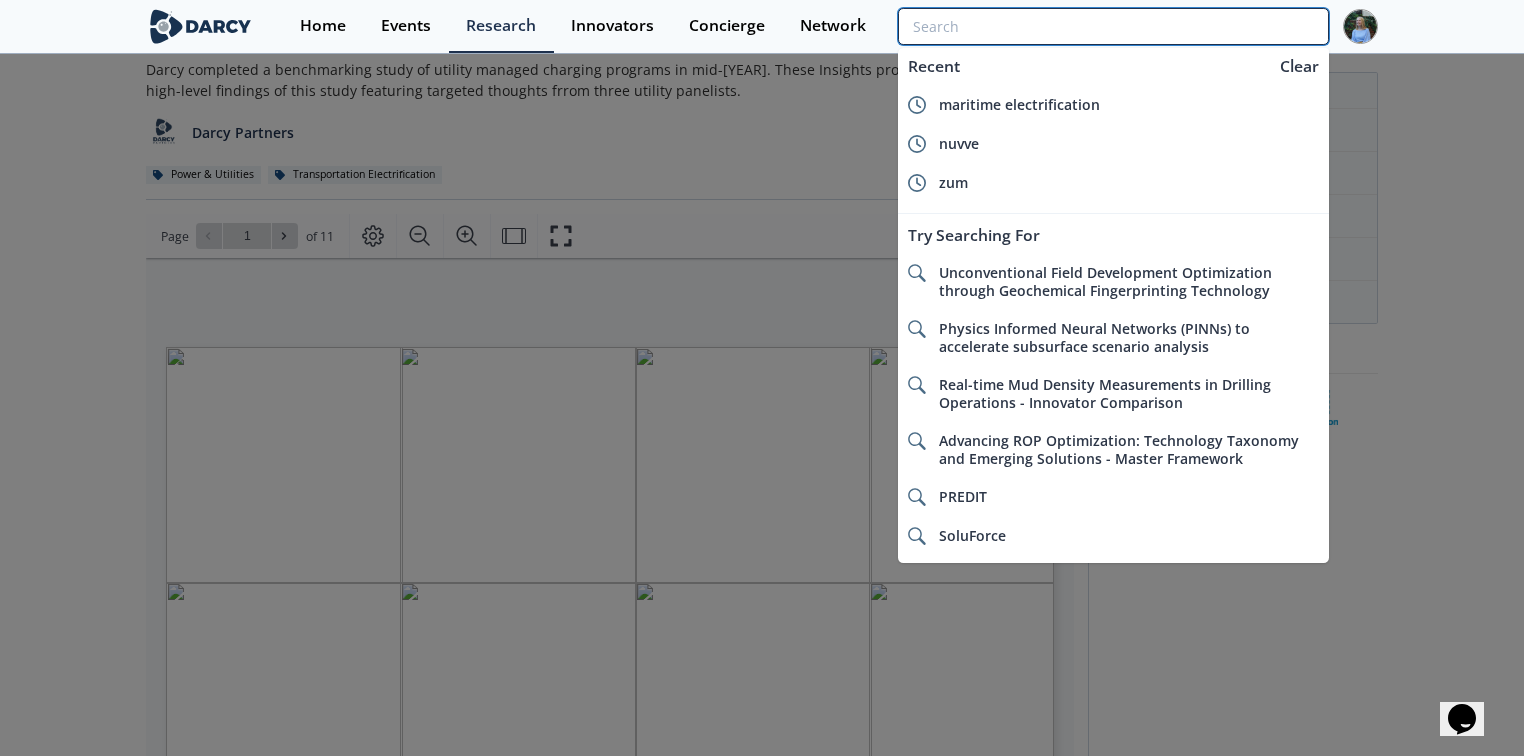 click at bounding box center [1113, 26] 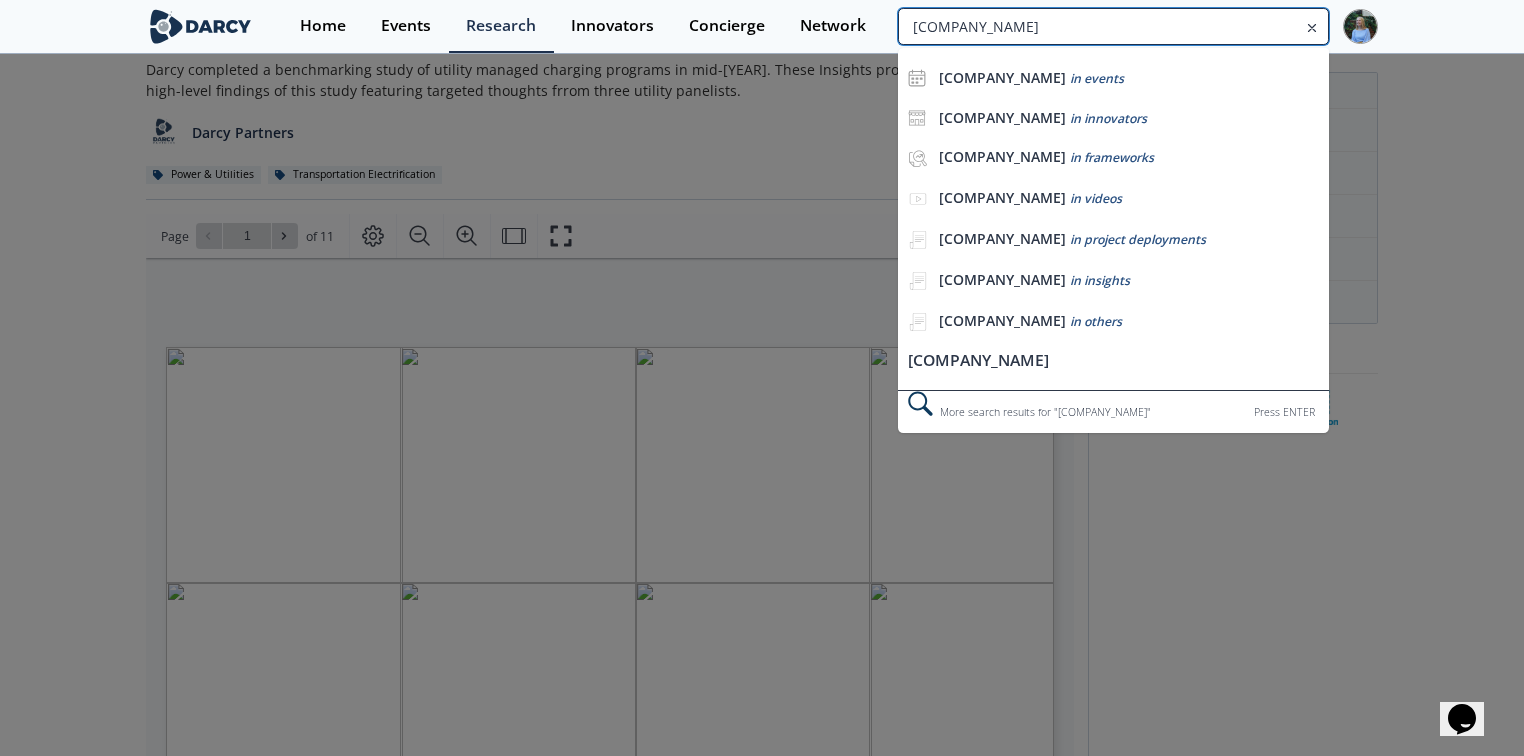 type on "[COMPANY_NAME]" 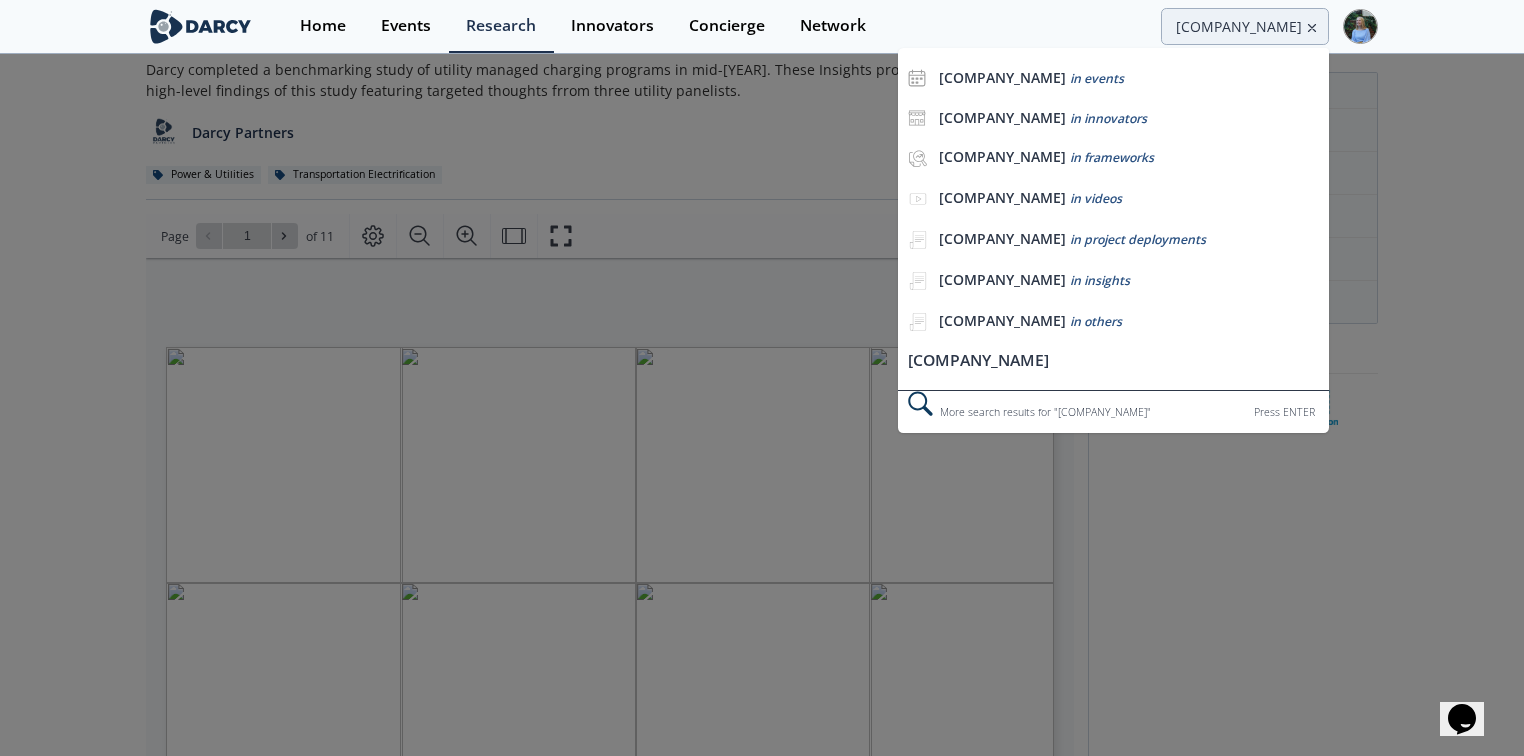 scroll, scrollTop: 0, scrollLeft: 0, axis: both 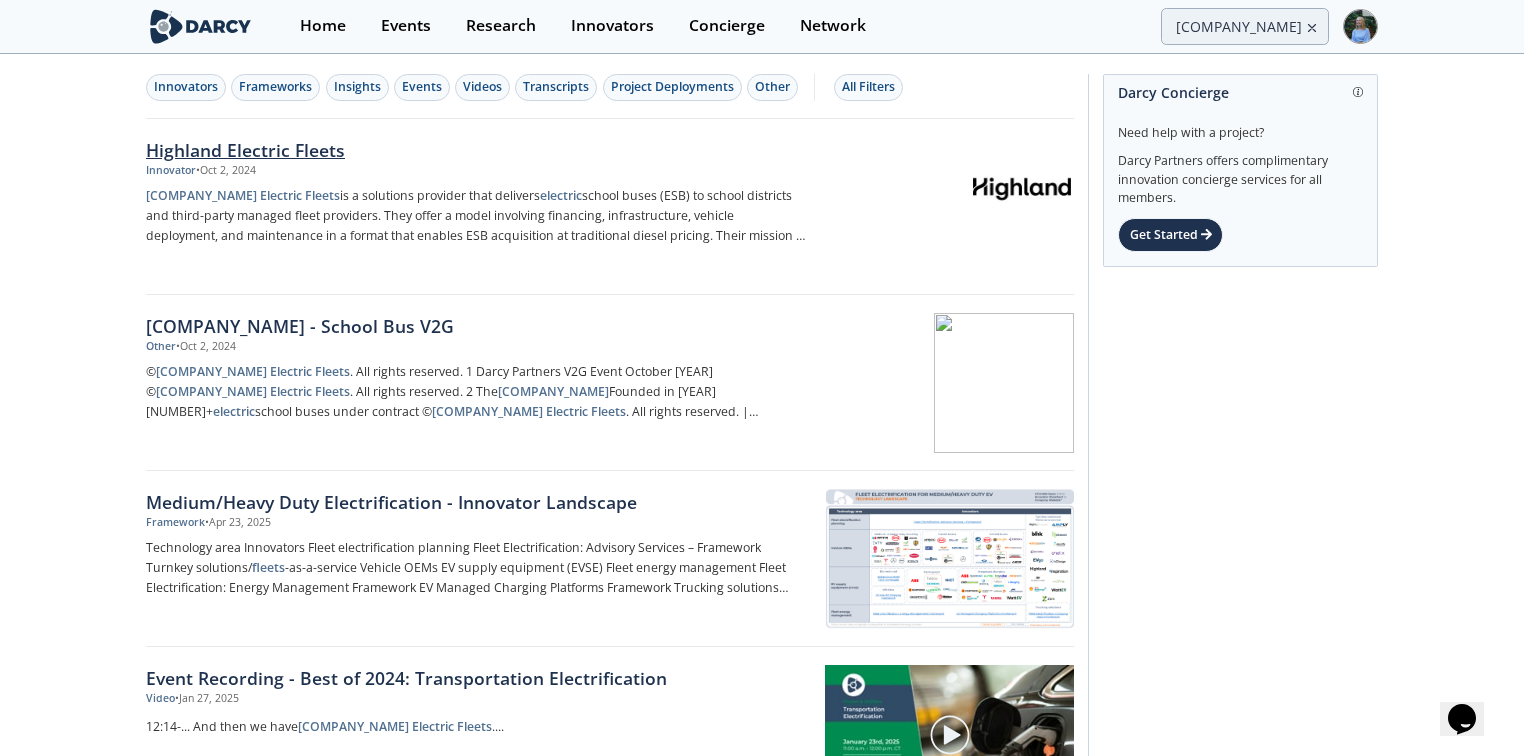 click on "Highland Electric Fleets" at bounding box center [477, 150] 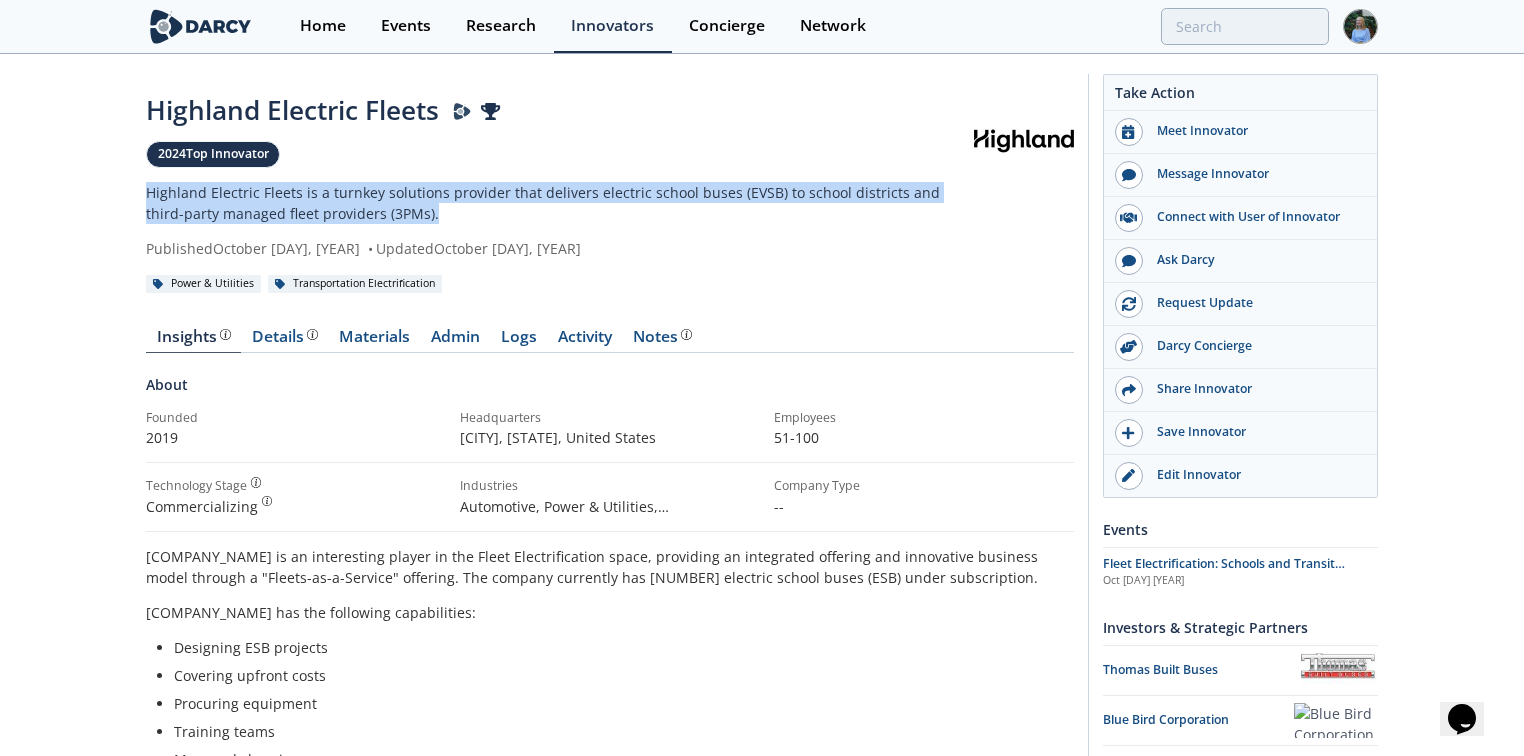 drag, startPoint x: 397, startPoint y: 216, endPoint x: 140, endPoint y: 196, distance: 257.77704 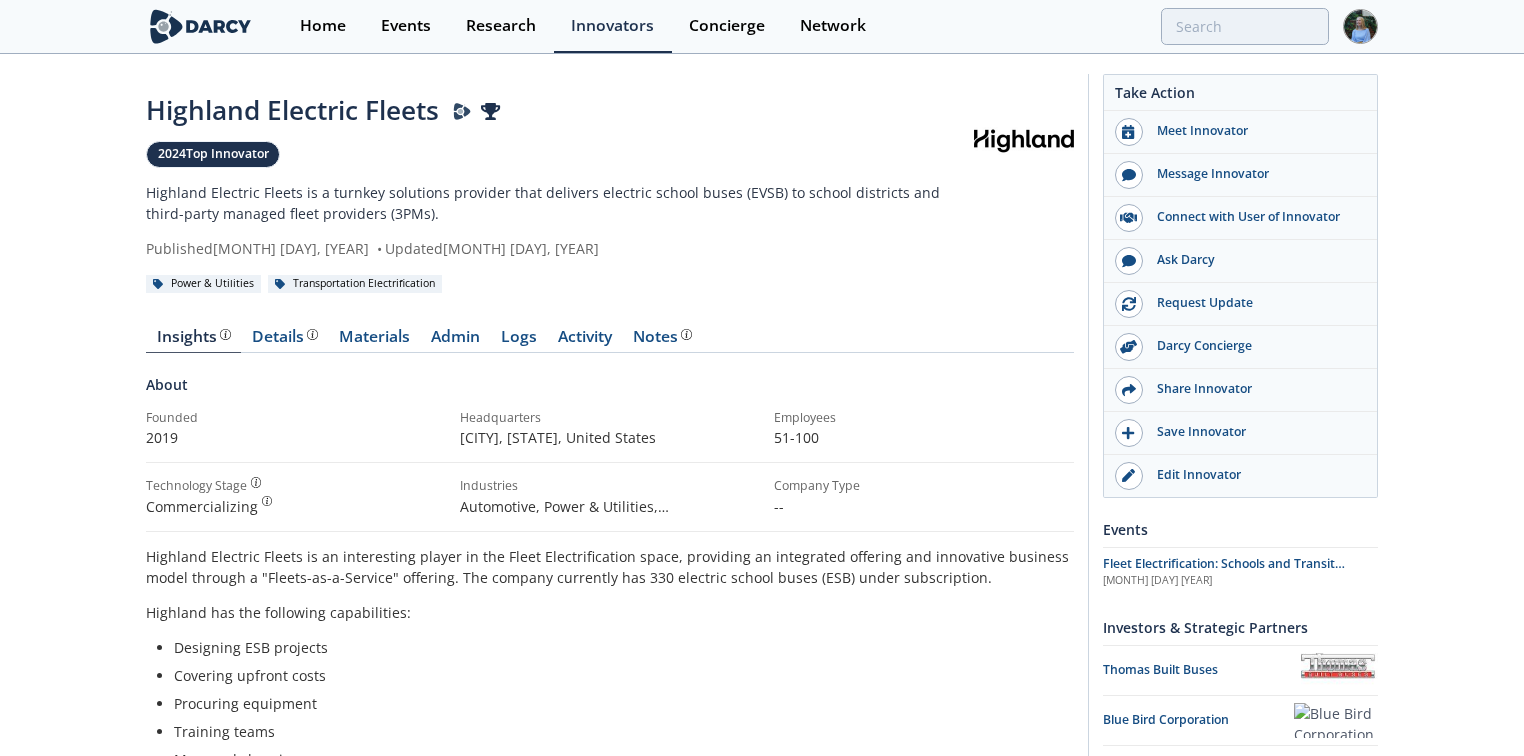 scroll, scrollTop: 0, scrollLeft: 0, axis: both 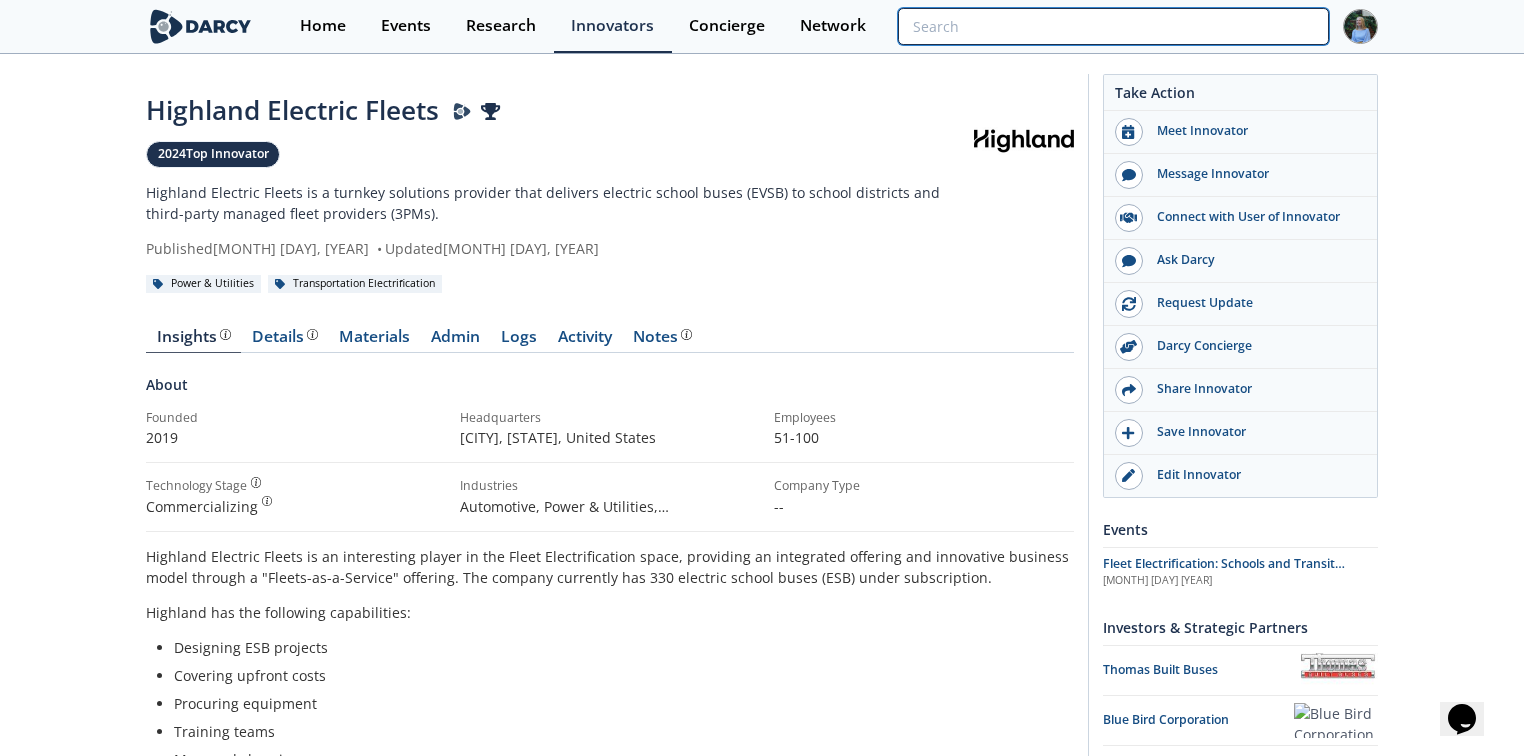 click at bounding box center [1113, 26] 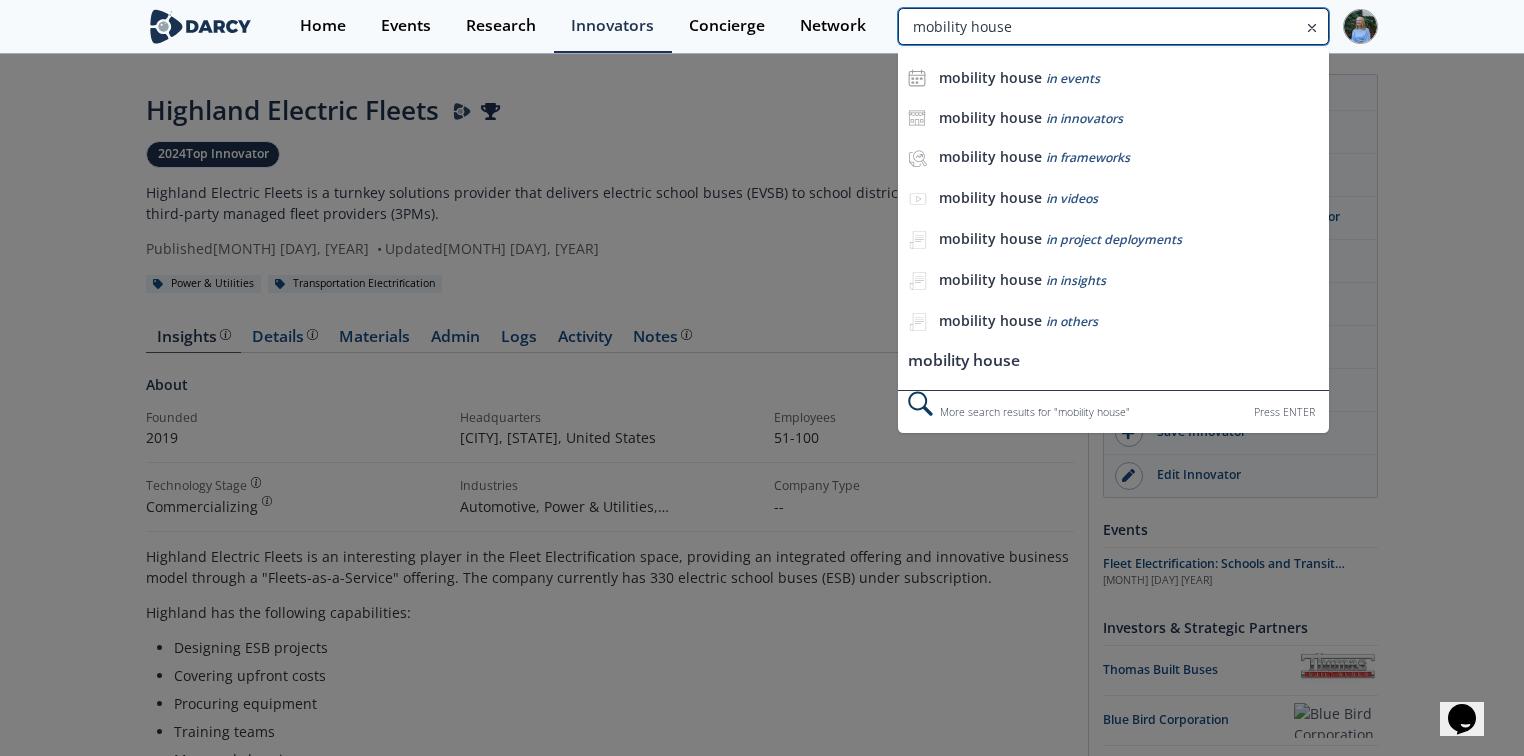type on "mobility house" 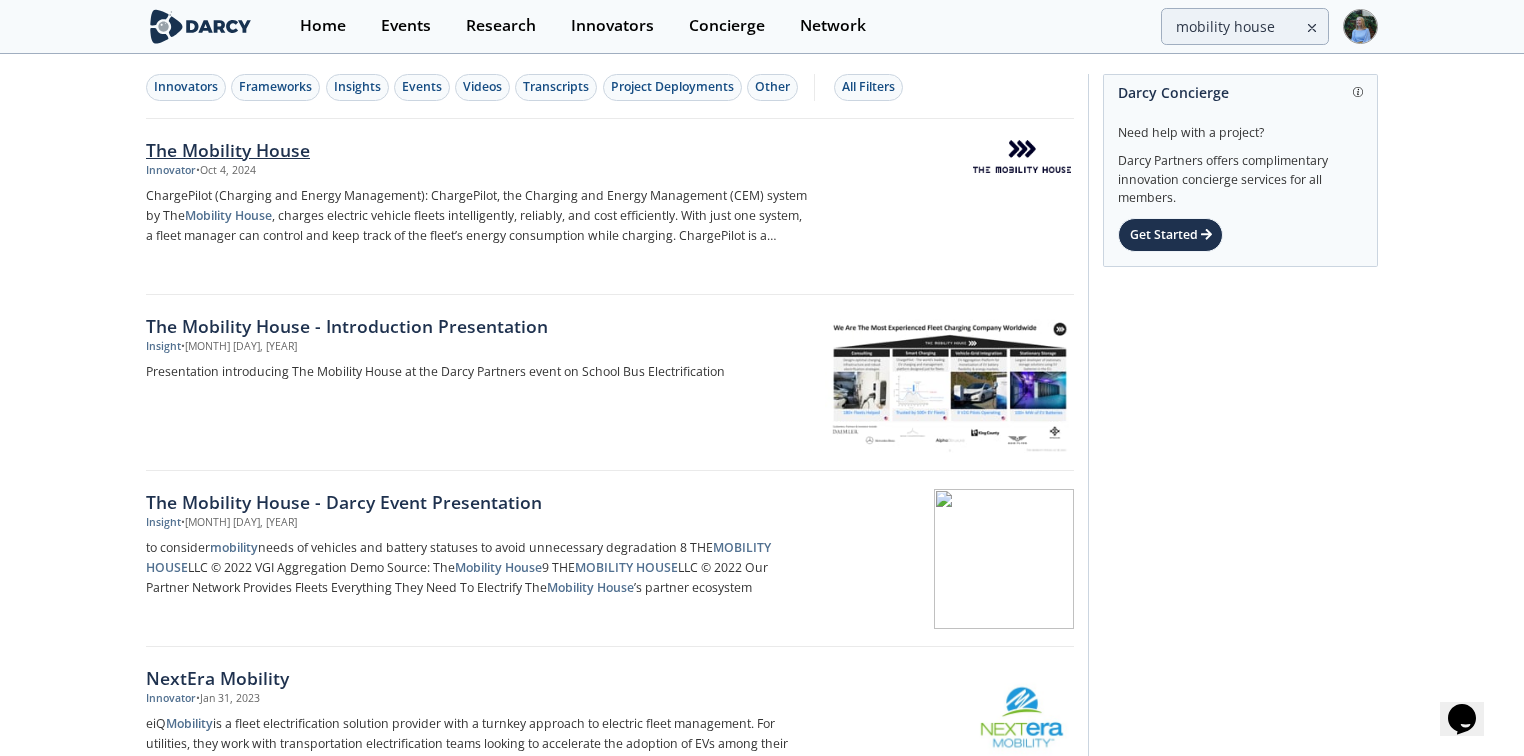 click on "The Mobility House" at bounding box center (477, 150) 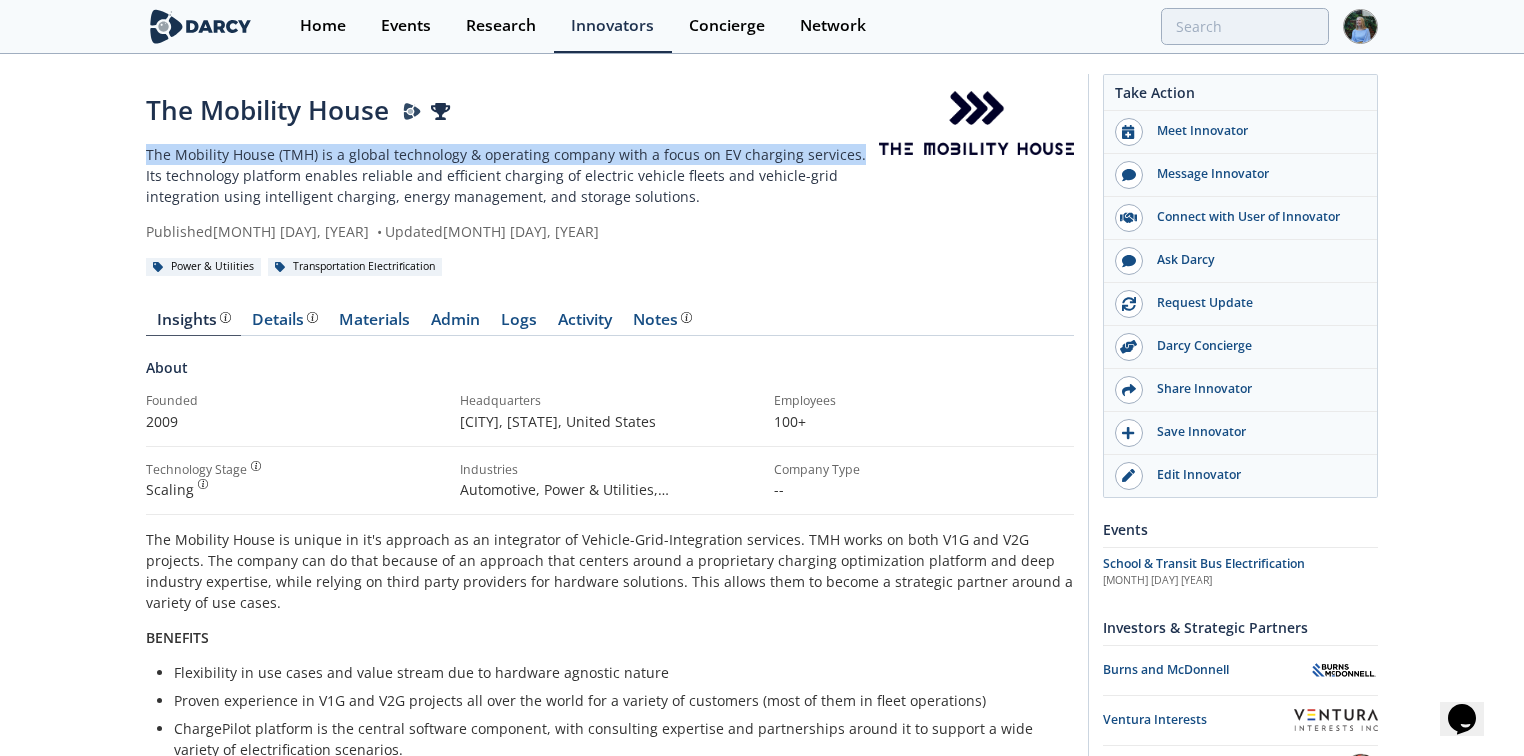 drag, startPoint x: 844, startPoint y: 155, endPoint x: 134, endPoint y: 150, distance: 710.0176 